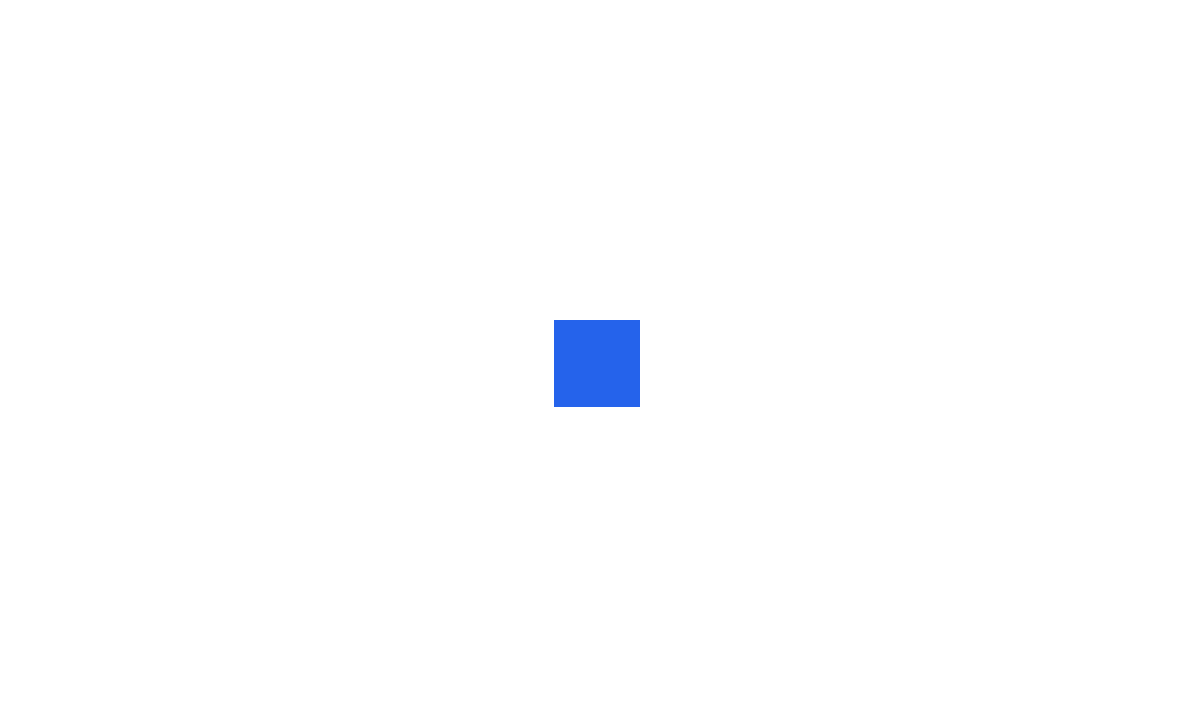 scroll, scrollTop: 0, scrollLeft: 0, axis: both 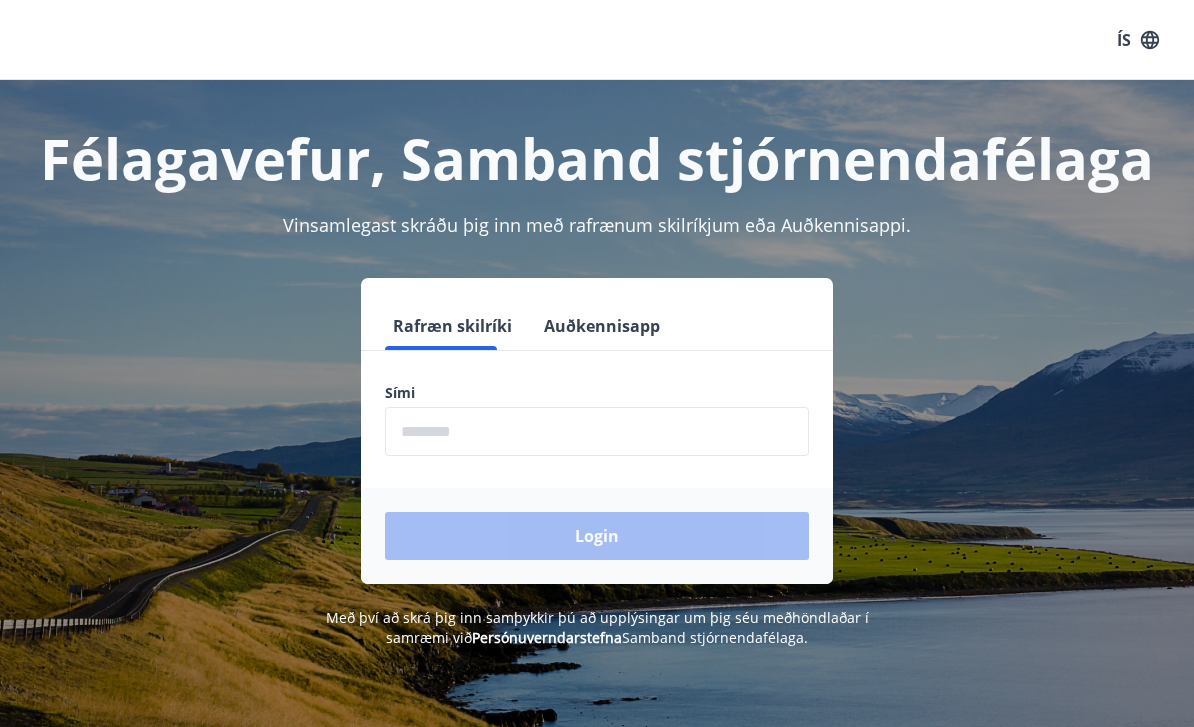 click at bounding box center [597, 431] 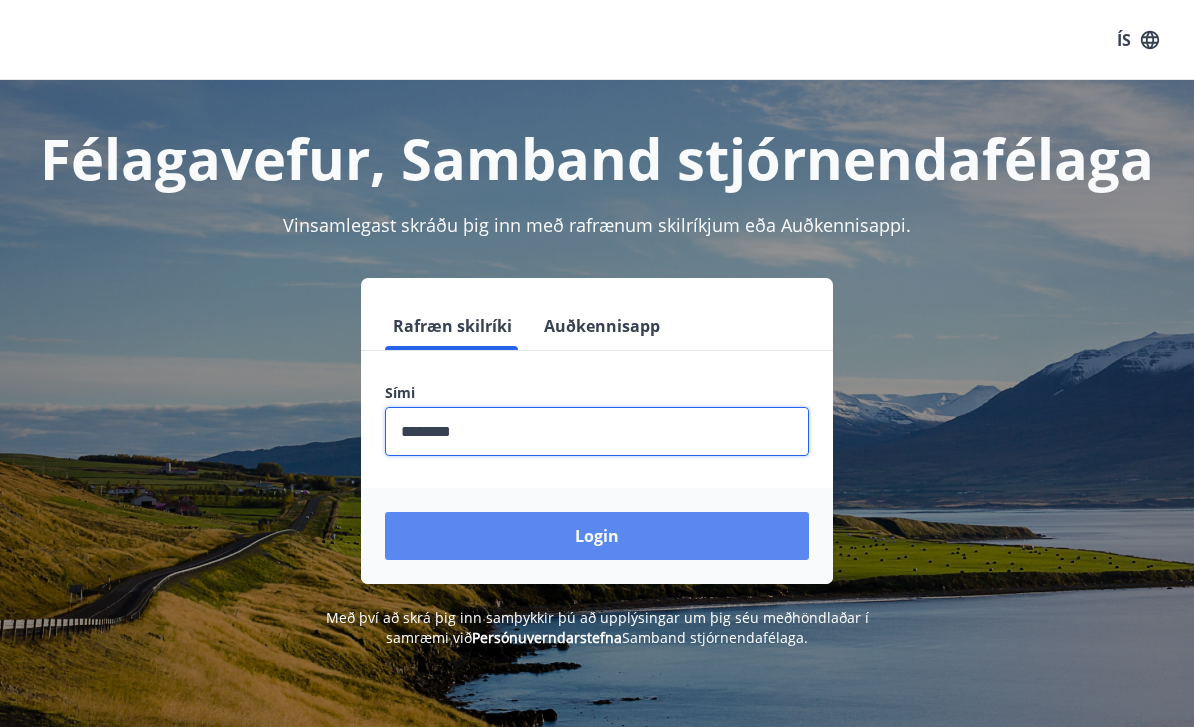 type on "********" 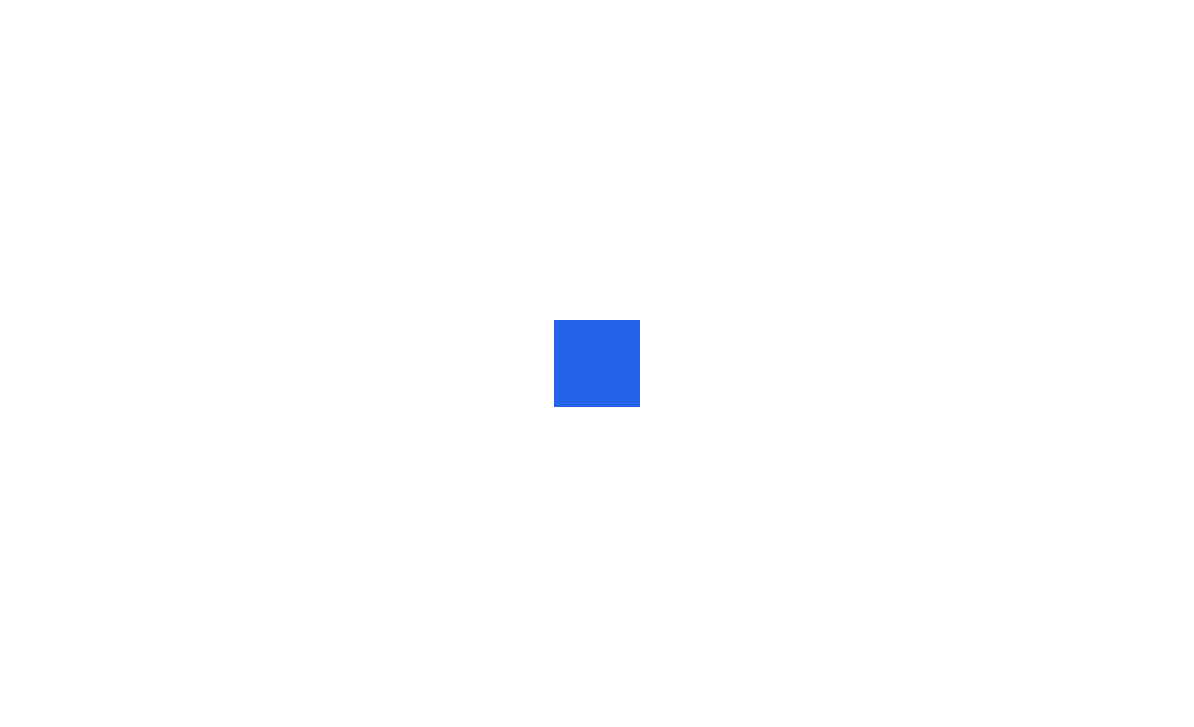 scroll, scrollTop: 0, scrollLeft: 0, axis: both 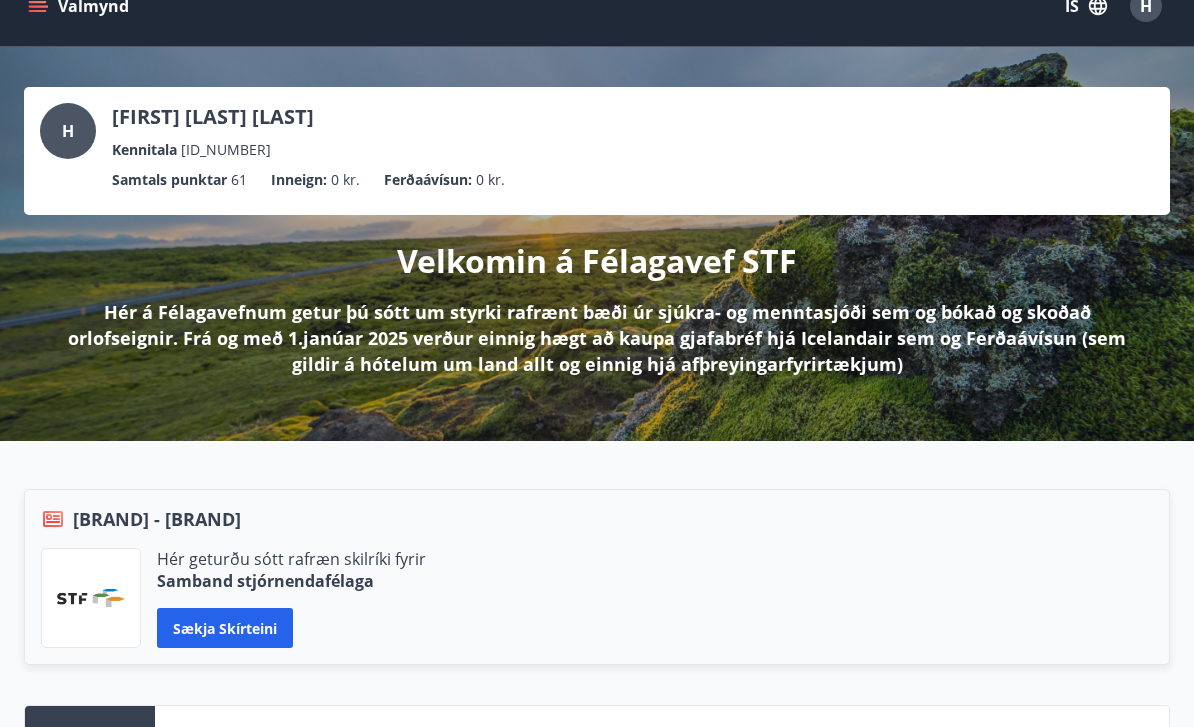 click on "Valmynd" at bounding box center [80, 7] 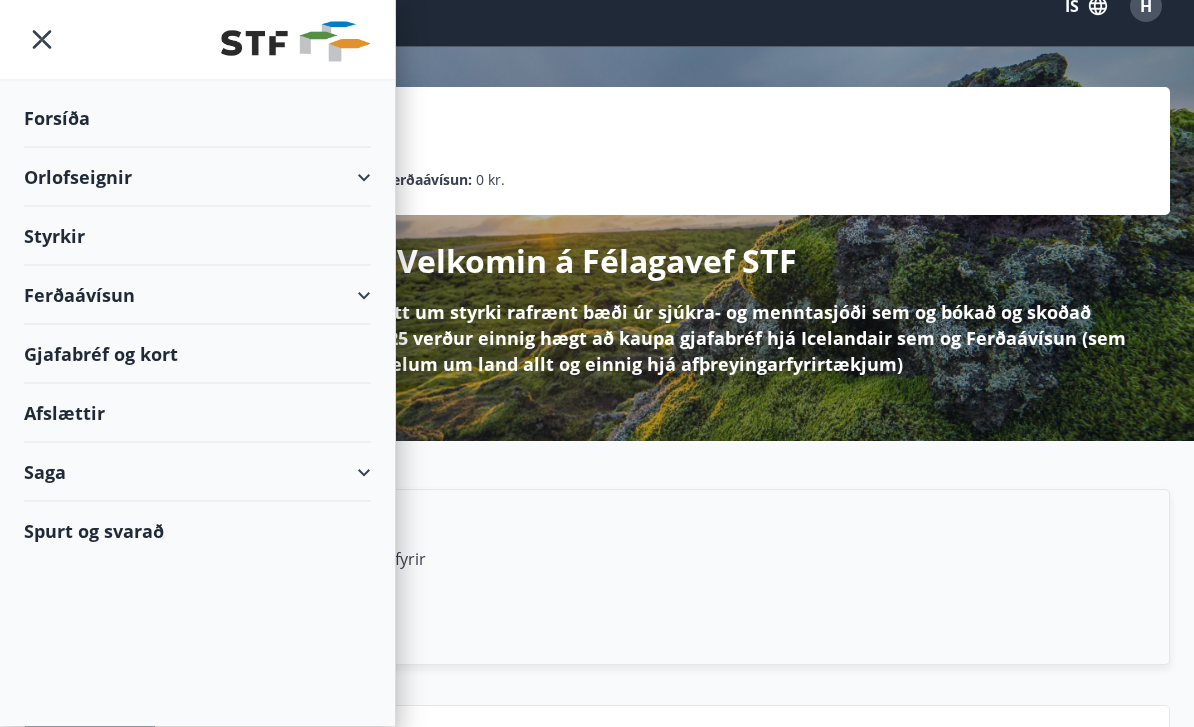 scroll, scrollTop: 34, scrollLeft: 0, axis: vertical 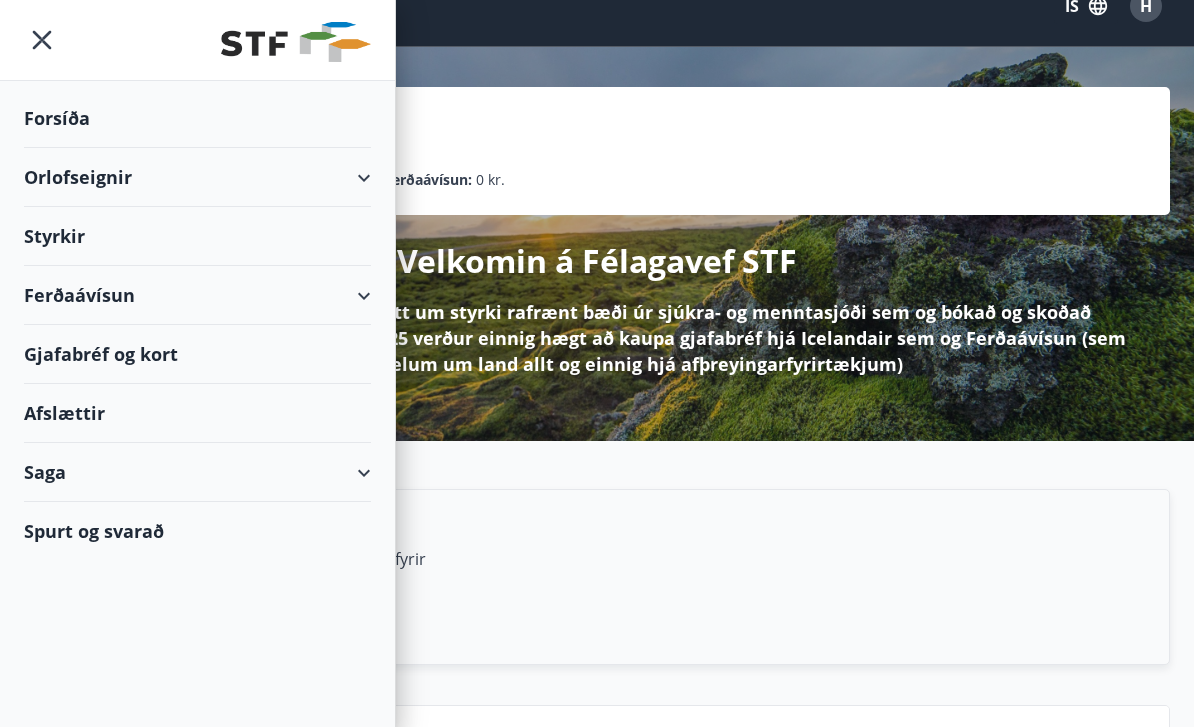 click on "Orlofseignir" at bounding box center [197, 177] 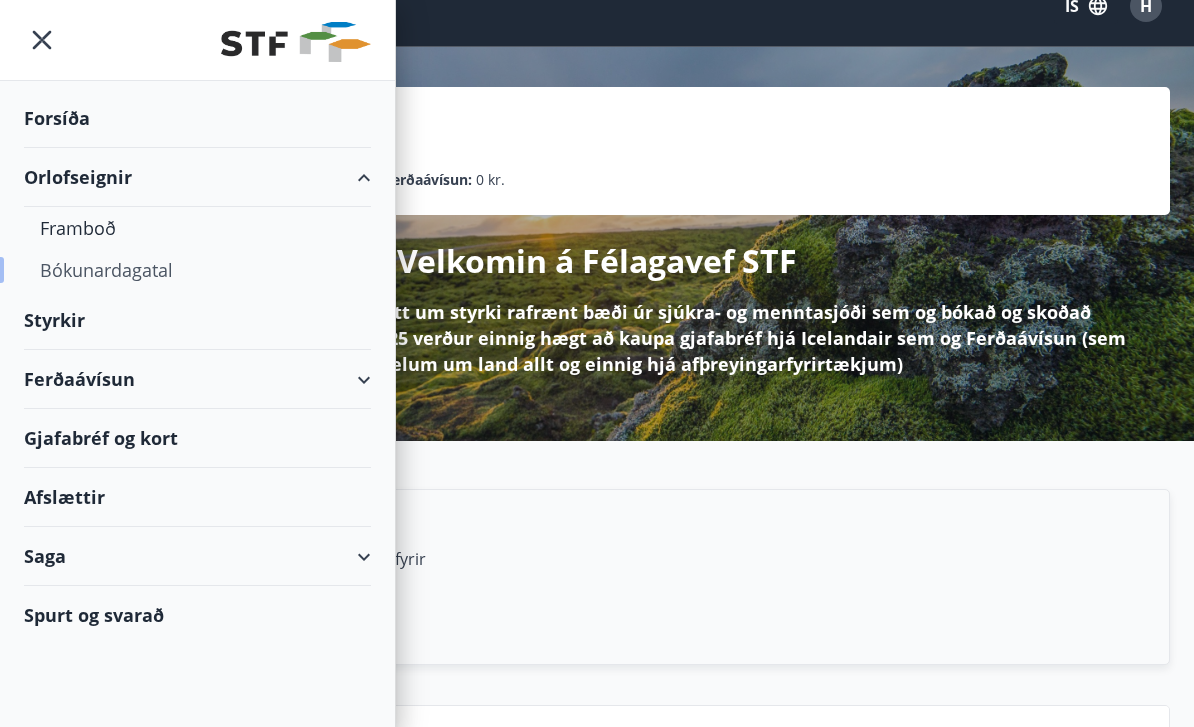 click on "Bókunardagatal" at bounding box center [197, 270] 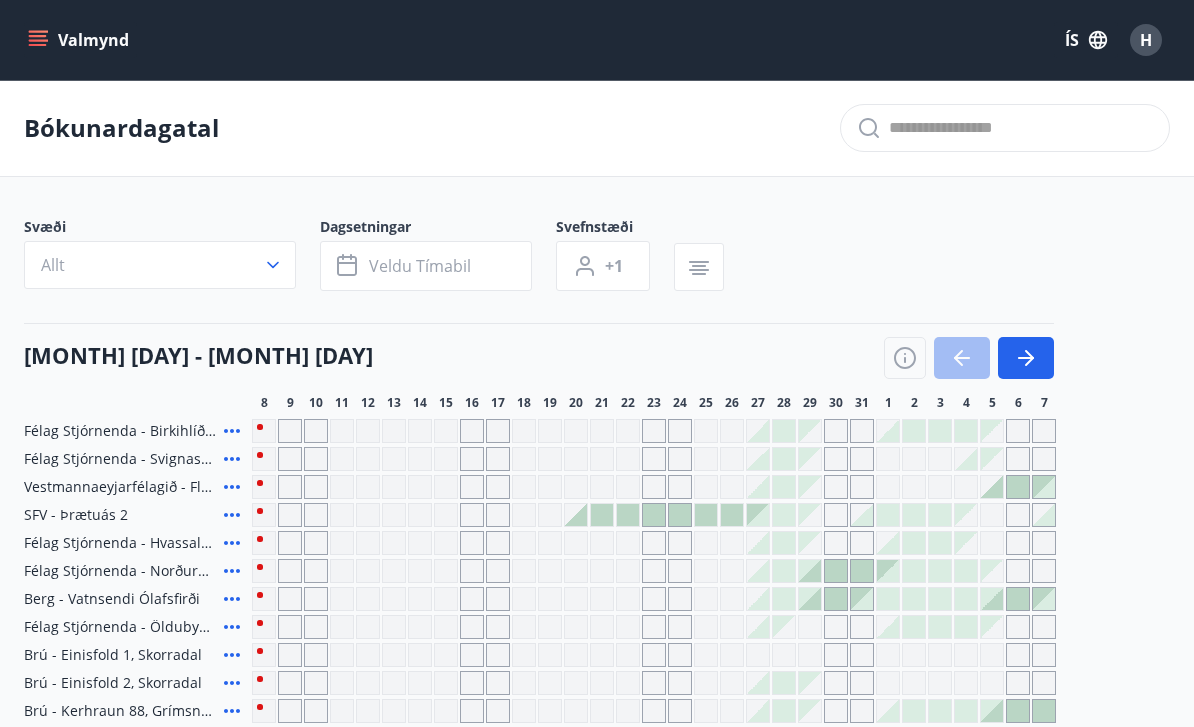 scroll, scrollTop: 58, scrollLeft: 0, axis: vertical 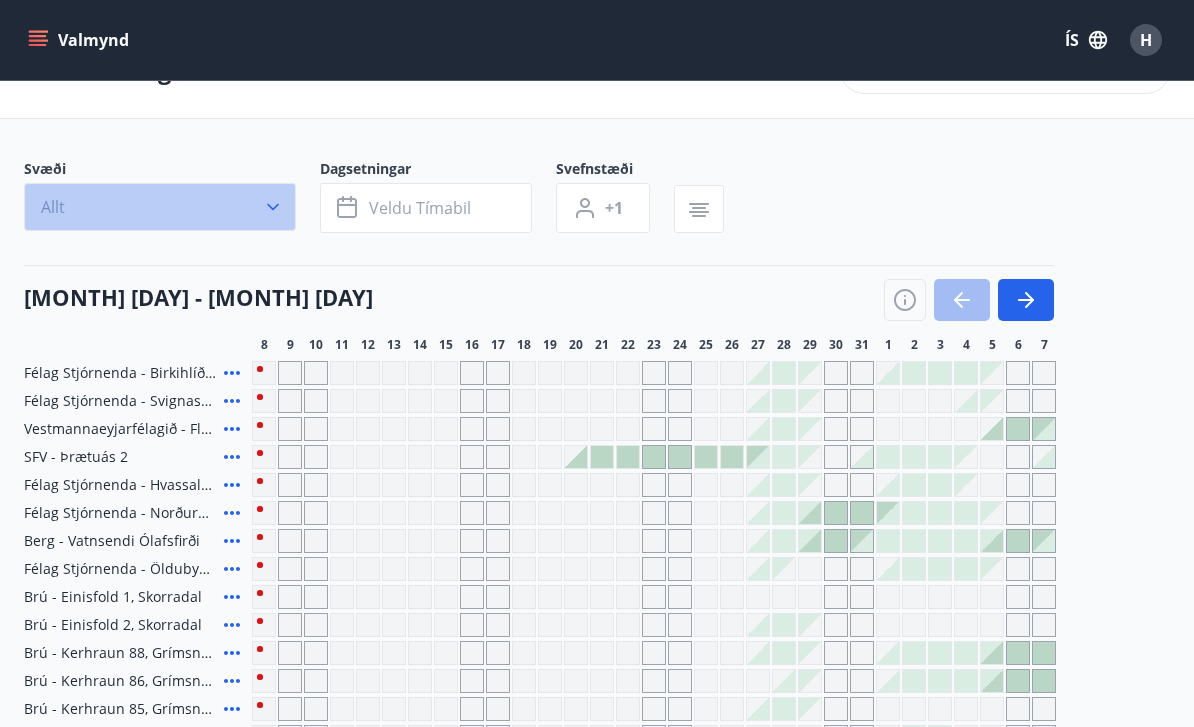 click 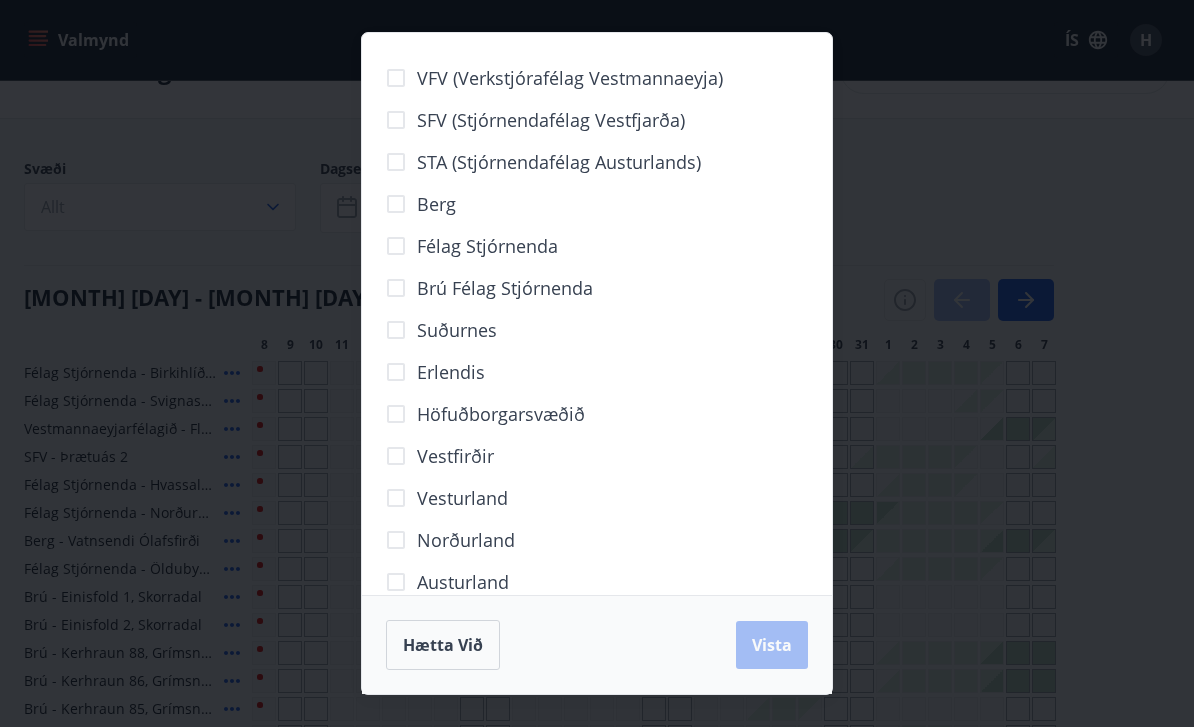 click on "Höfuðborgarsvæðið" at bounding box center [501, 414] 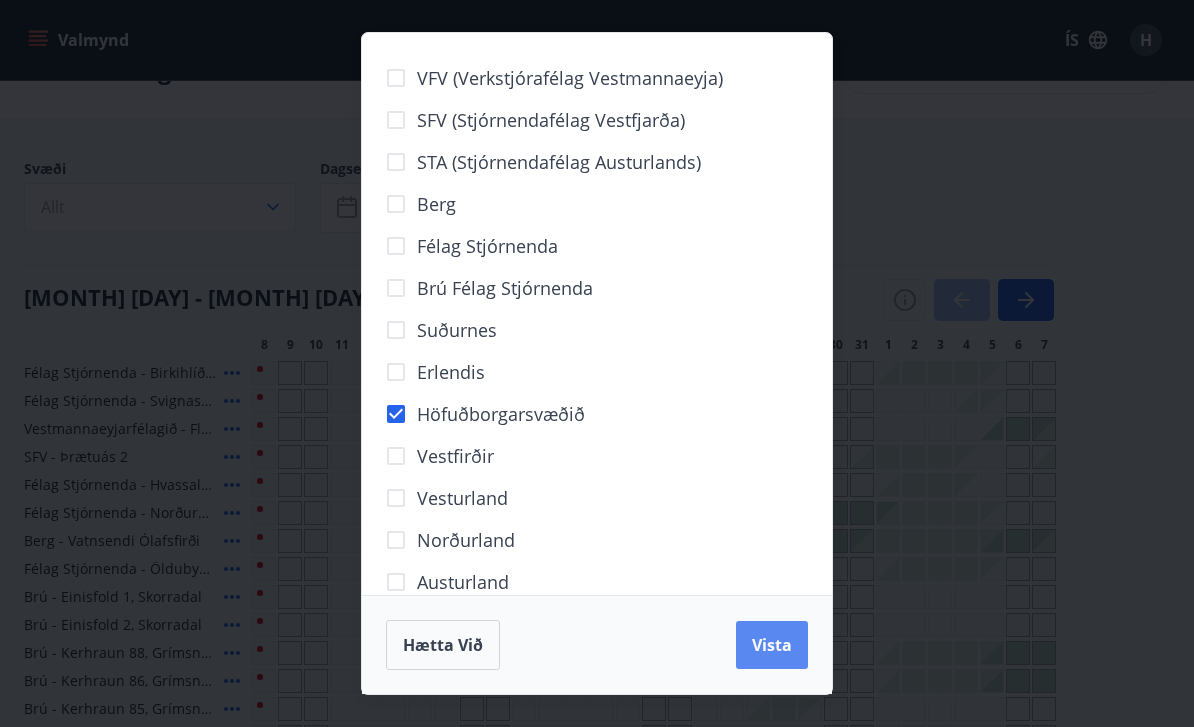 click on "Vista" at bounding box center [772, 645] 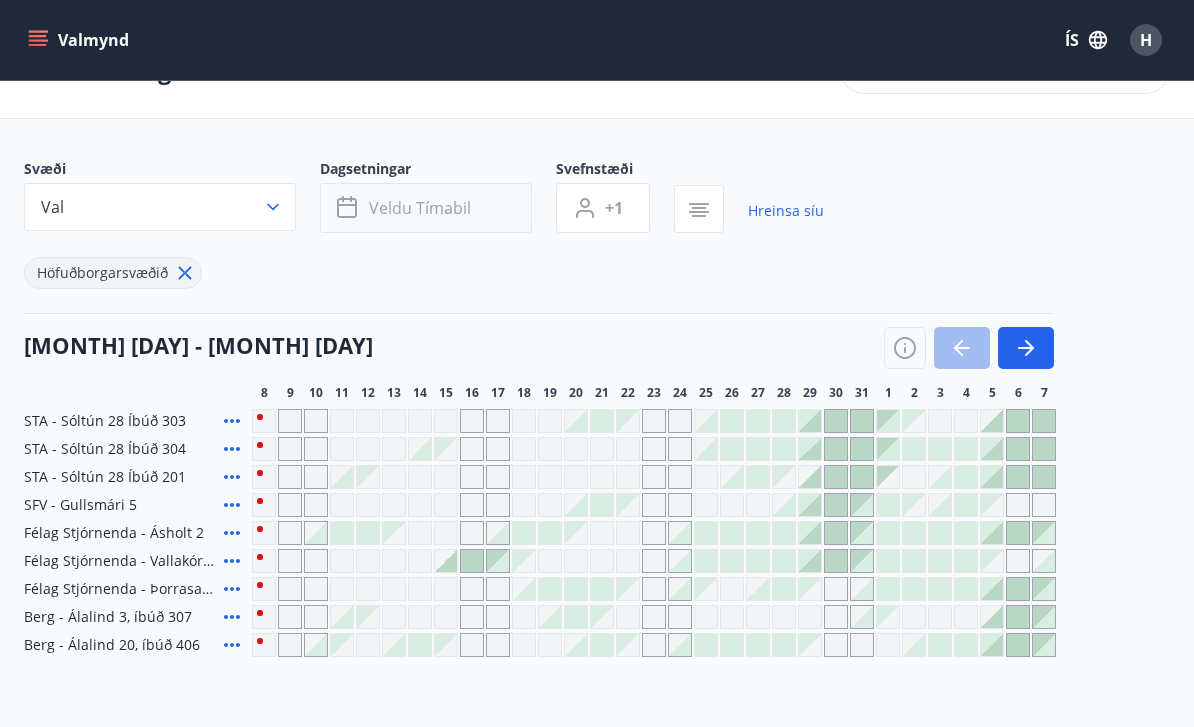 click on "Veldu tímabil" at bounding box center [426, 208] 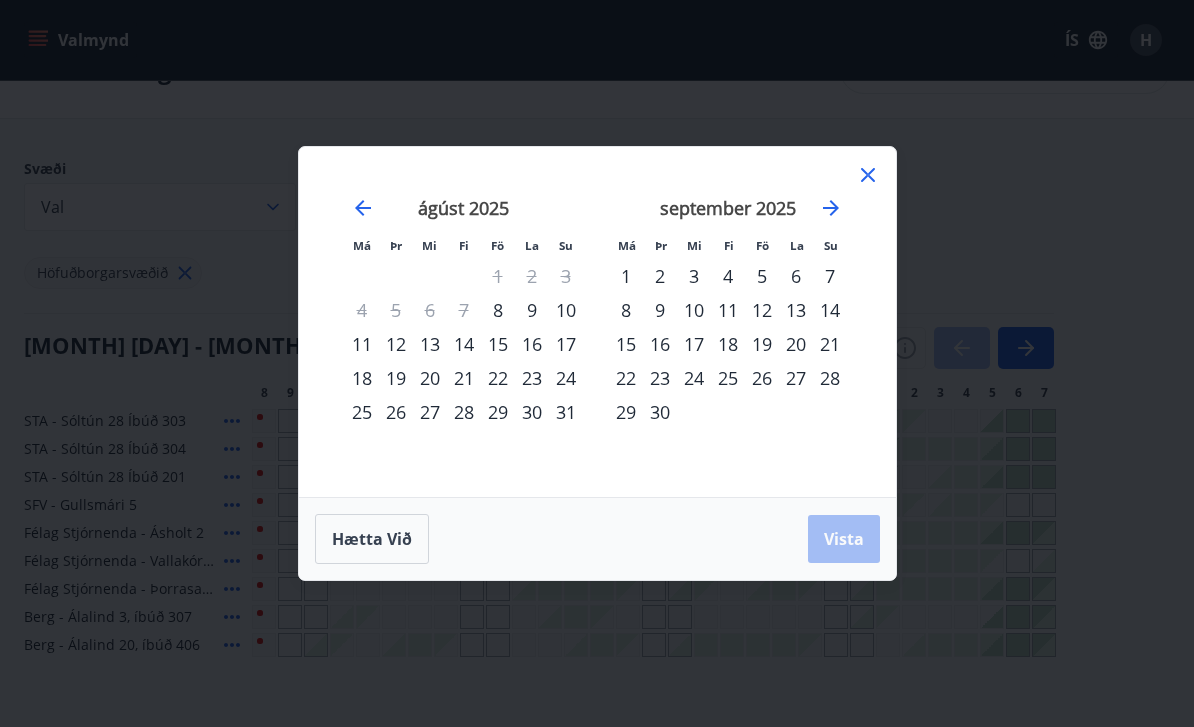 click on "10" at bounding box center [694, 310] 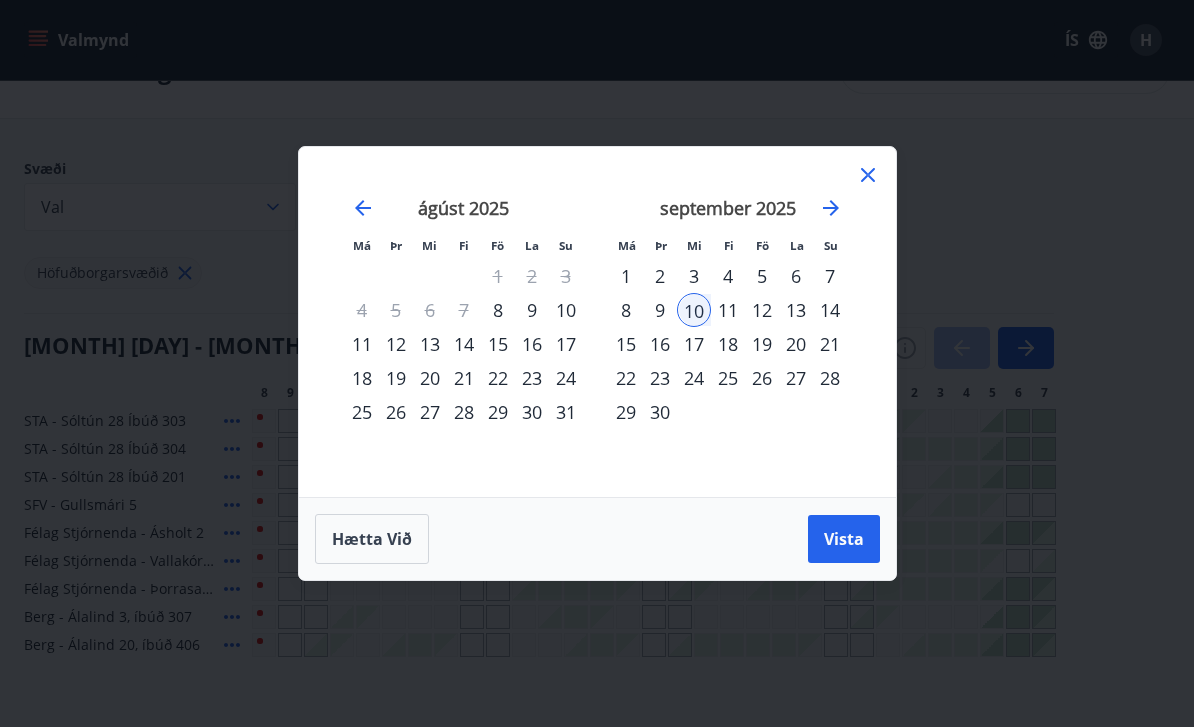 click on "12" at bounding box center [762, 310] 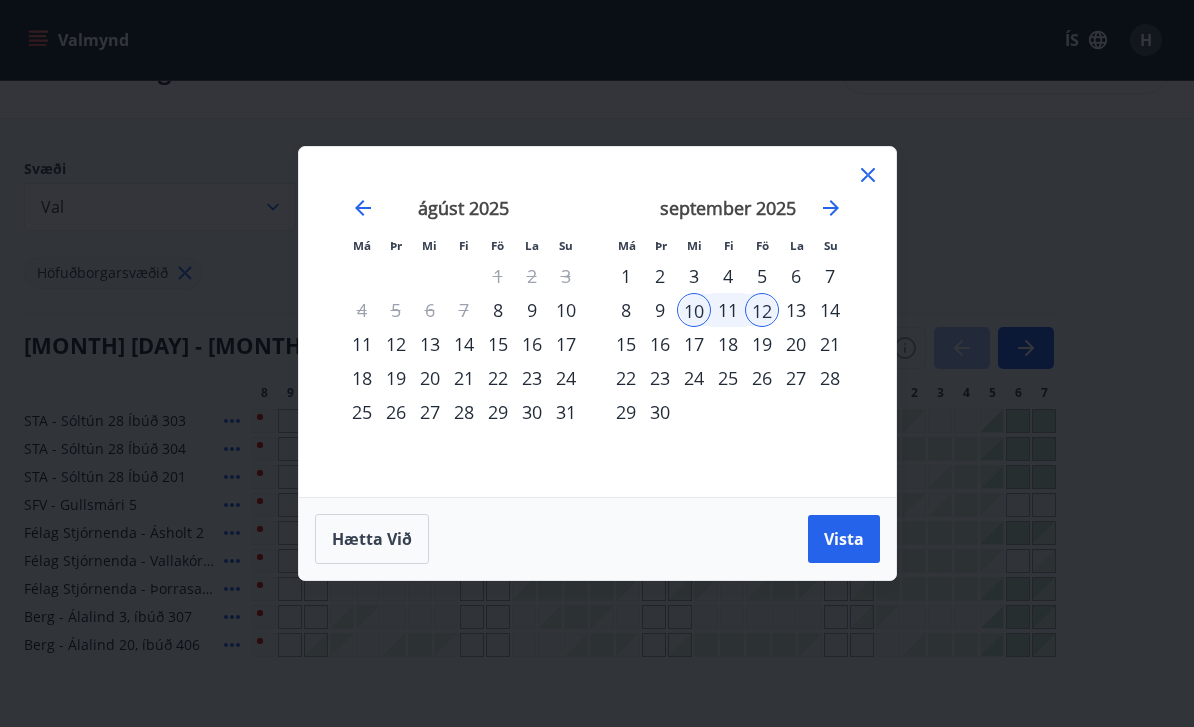 click on "13" at bounding box center [796, 310] 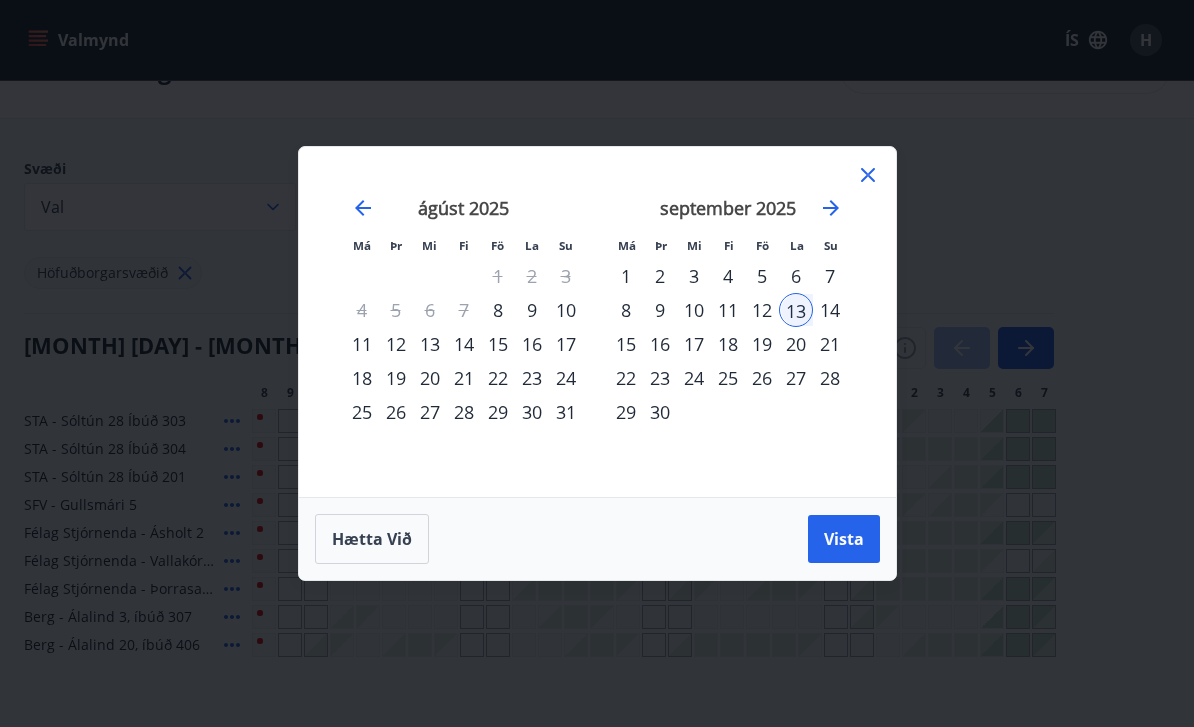 click on "10" at bounding box center [694, 310] 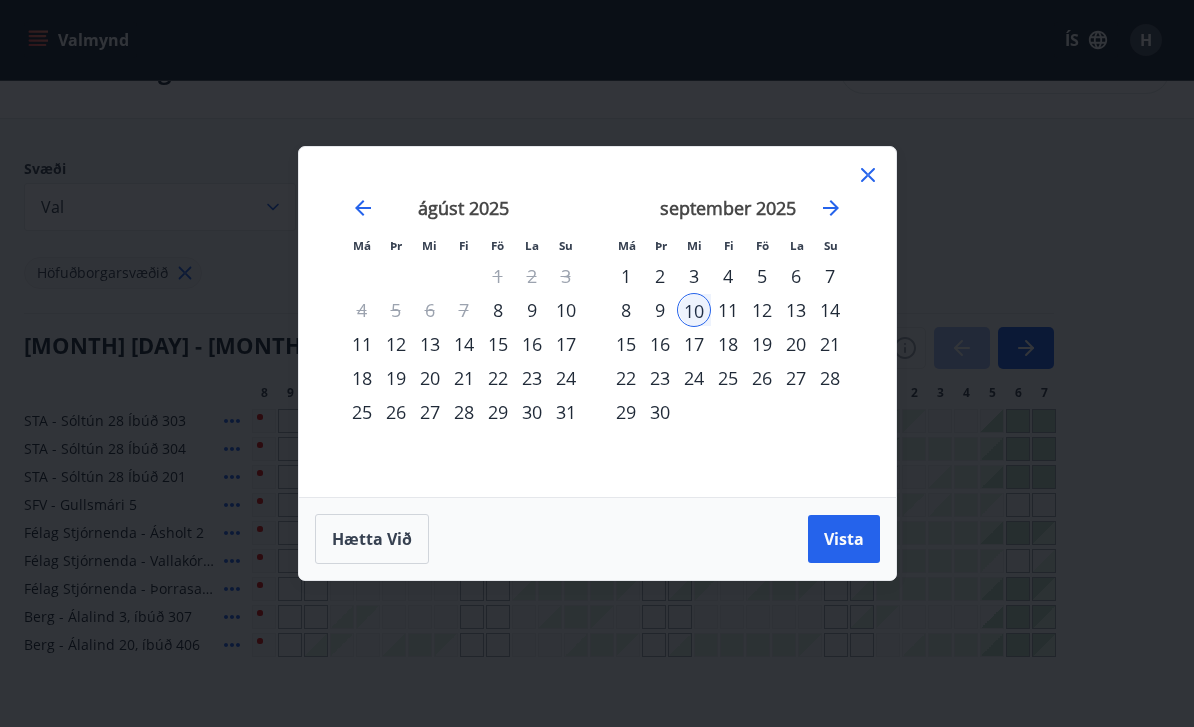 click on "13" at bounding box center (796, 310) 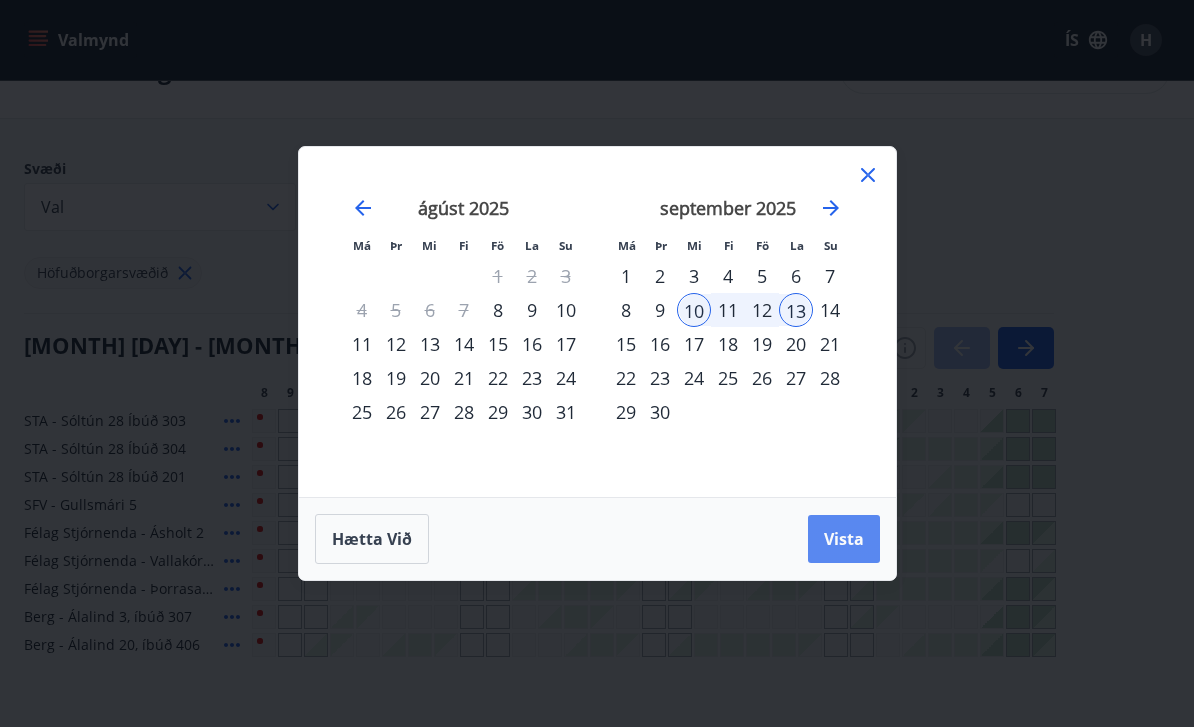 click on "Vista" at bounding box center [844, 539] 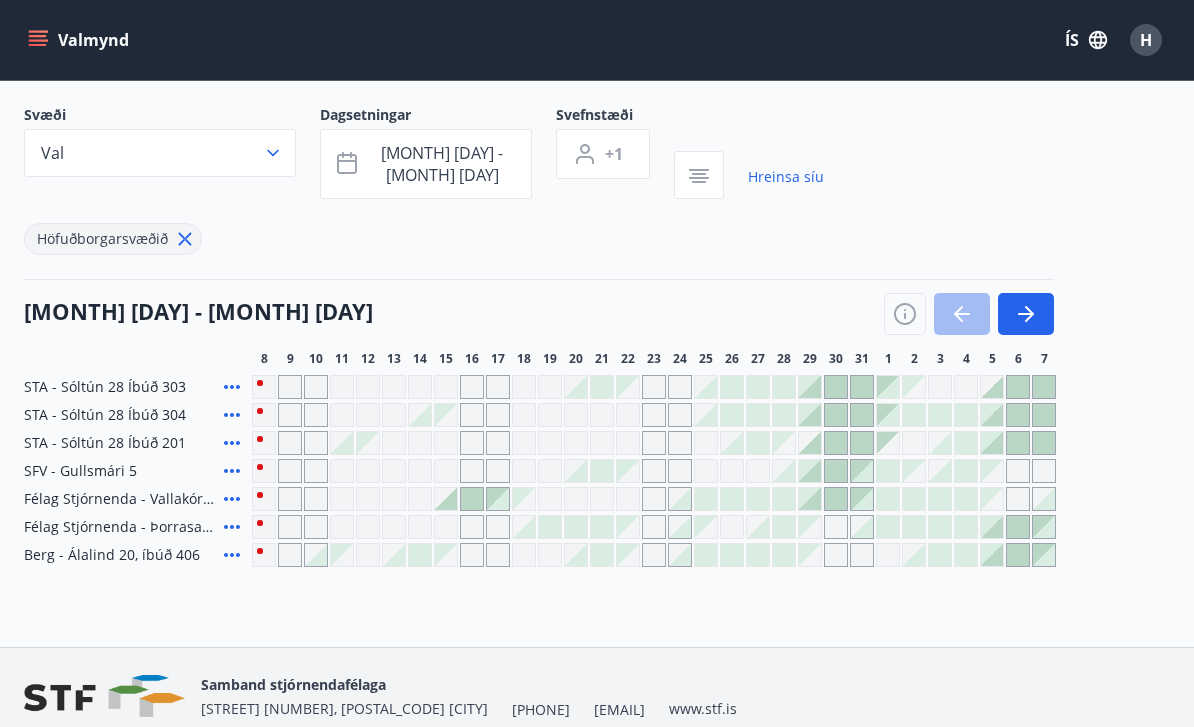 scroll, scrollTop: 116, scrollLeft: 0, axis: vertical 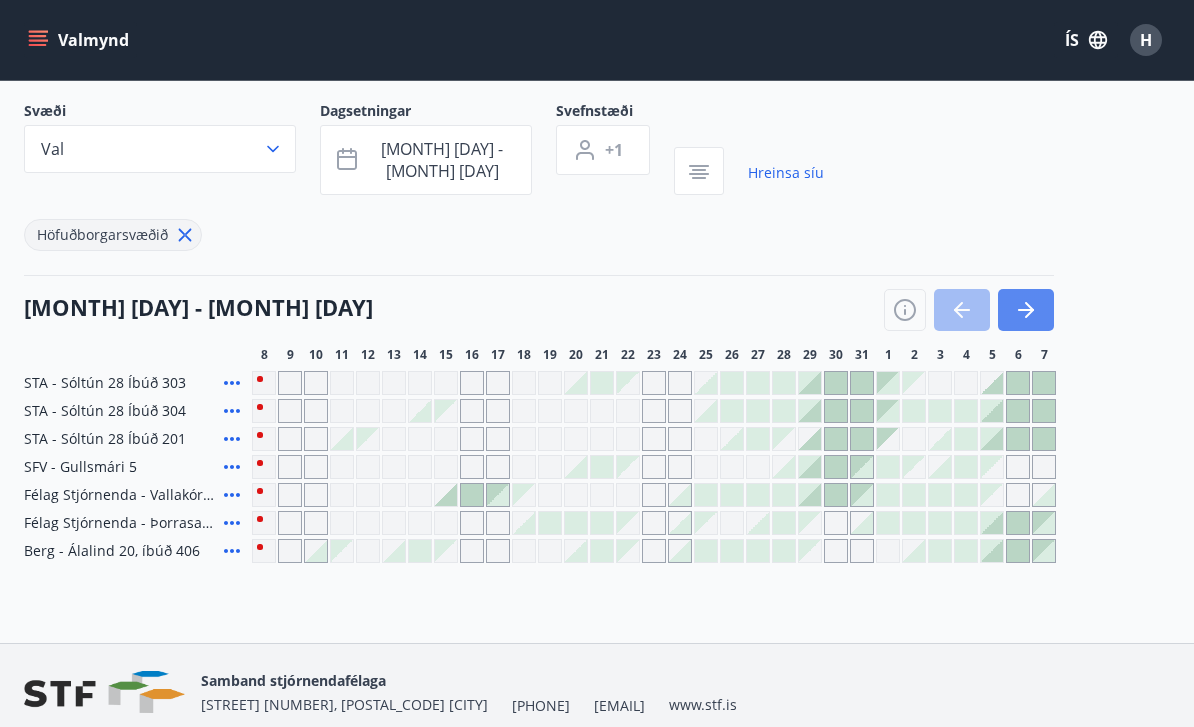 click 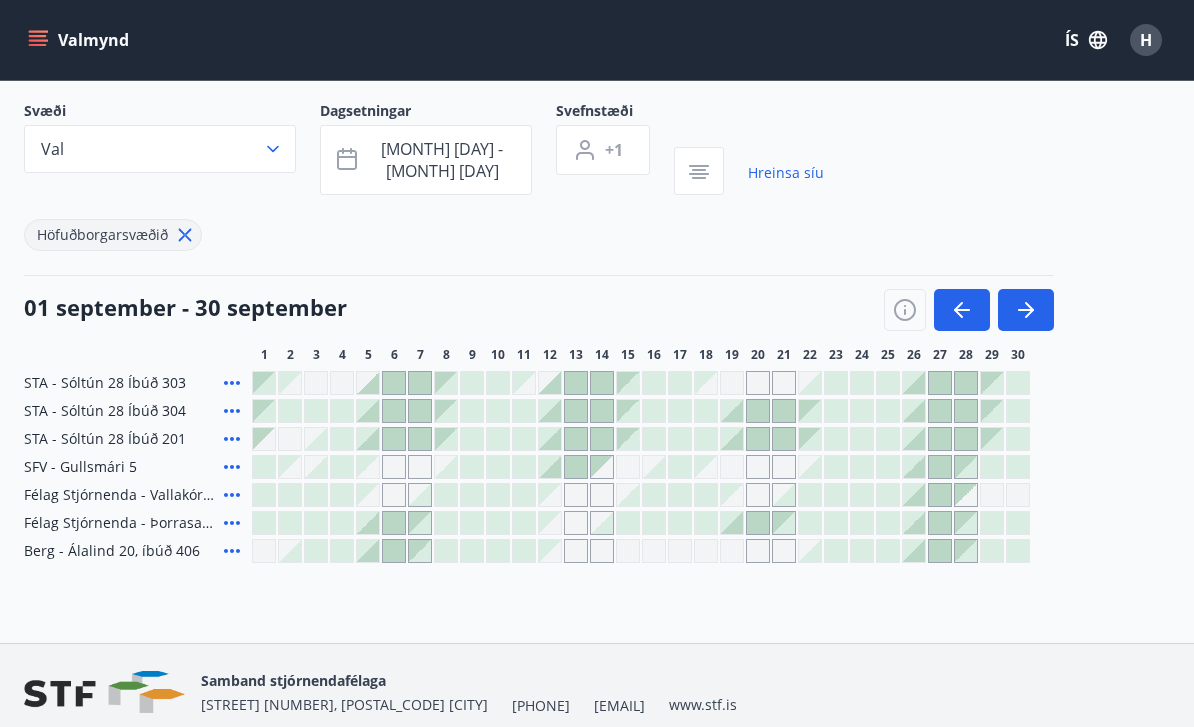 click at bounding box center (498, 551) 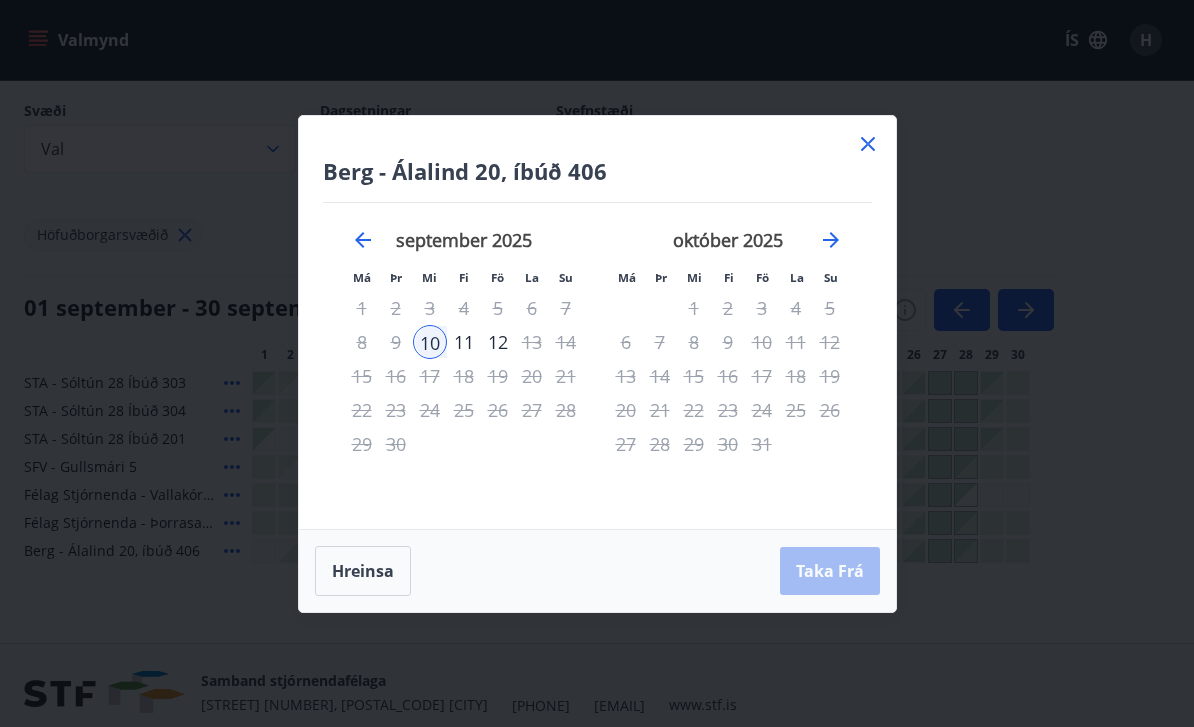 click on "12" at bounding box center (498, 342) 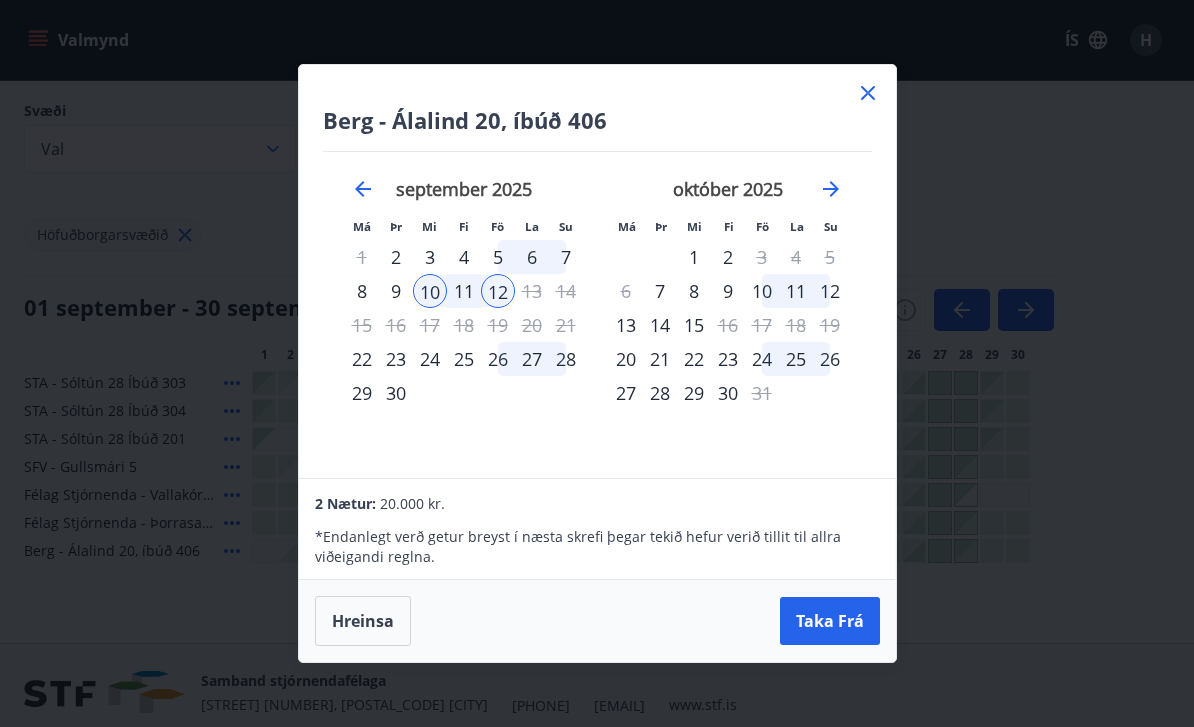 click on "[BRAND] - [STREET] [NUMBER], íbúð [NUMBER] Má Þr Mi Fi Fö La Su Má Þr Mi Fi Fö La Su ágúst 2025 1 2 3 4 5 6 7 8 9 10 11 12 13 14 15 16 17 18 19 20 21 22 23 24 25 26 27 28 29 30 31 september 2025 1 2 3 4 5 6 7 8 9 10 11 12 13 14 15 16 17 18 19 20 21 22 23 24 25 26 27 28 29 30 október 2025 1 2 3 4 5 6 7 8 9 10 11 12 13 14 15 16 17 18 19 20 21 22 23 24 25 26 27 28 29 30 31 nóvember 2025 1 2 3 4 5 6 7 8 9 10 11 12 13 14 15 16 17 18 19 20 21 22 23 24 25 26 27 28 29 30 2 Nætur: [PRICE] * Endanlegt verð getur breyst í næsta skrefi þegar tekið hefur verið tillit til allra viðeigandi reglna. Hreinsa Taka Frá" at bounding box center (597, 363) 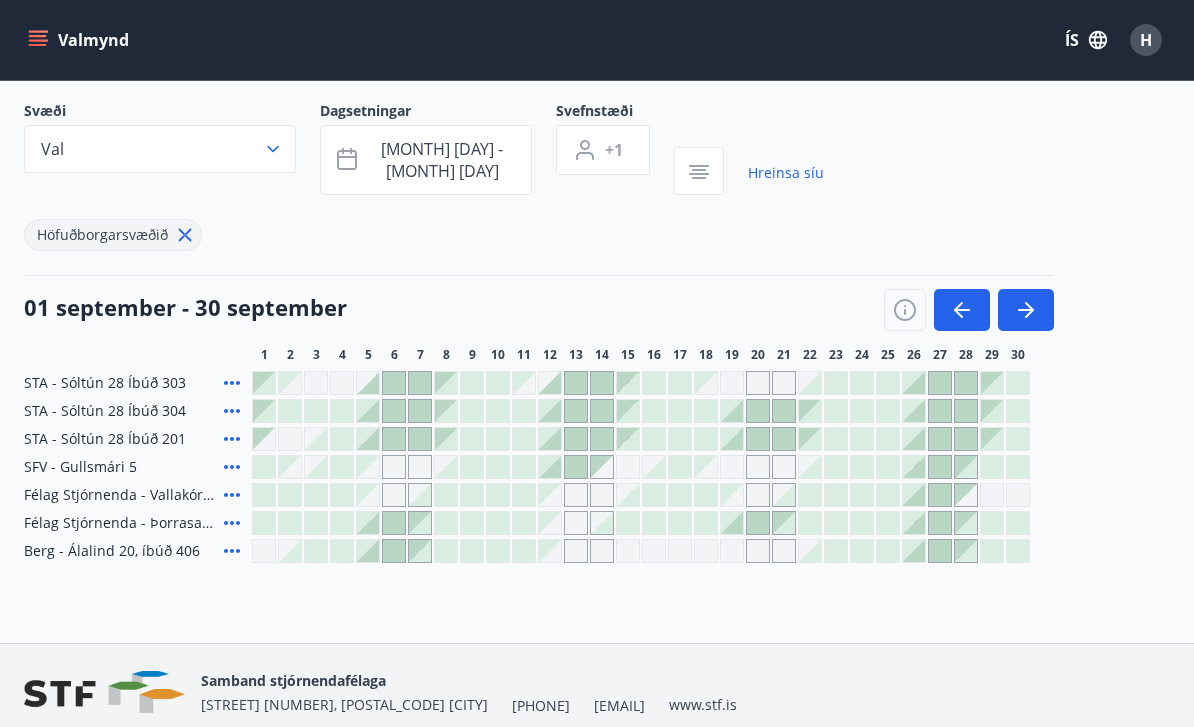 click on "Svæði Val Dagsetningar [MONTH] [DAY] - [MONTH] [DAY] Svefnstæði +1 Hreinsa síu Höfuðborgarsvæðið" at bounding box center (597, 176) 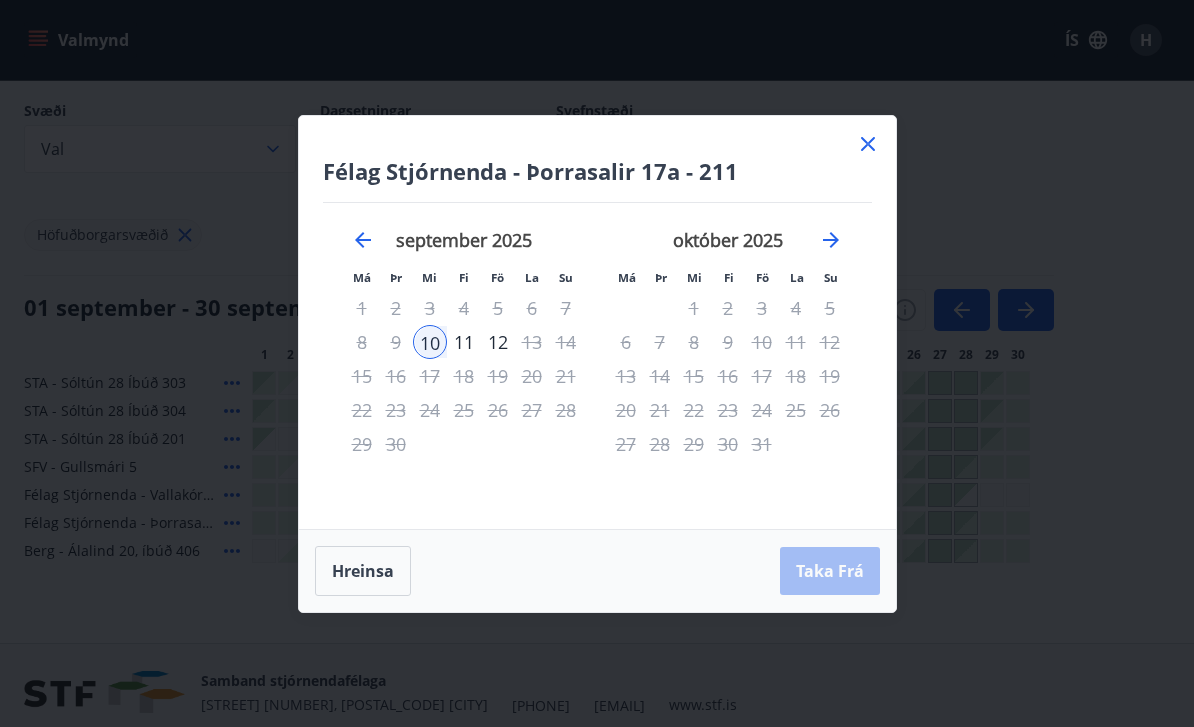 click 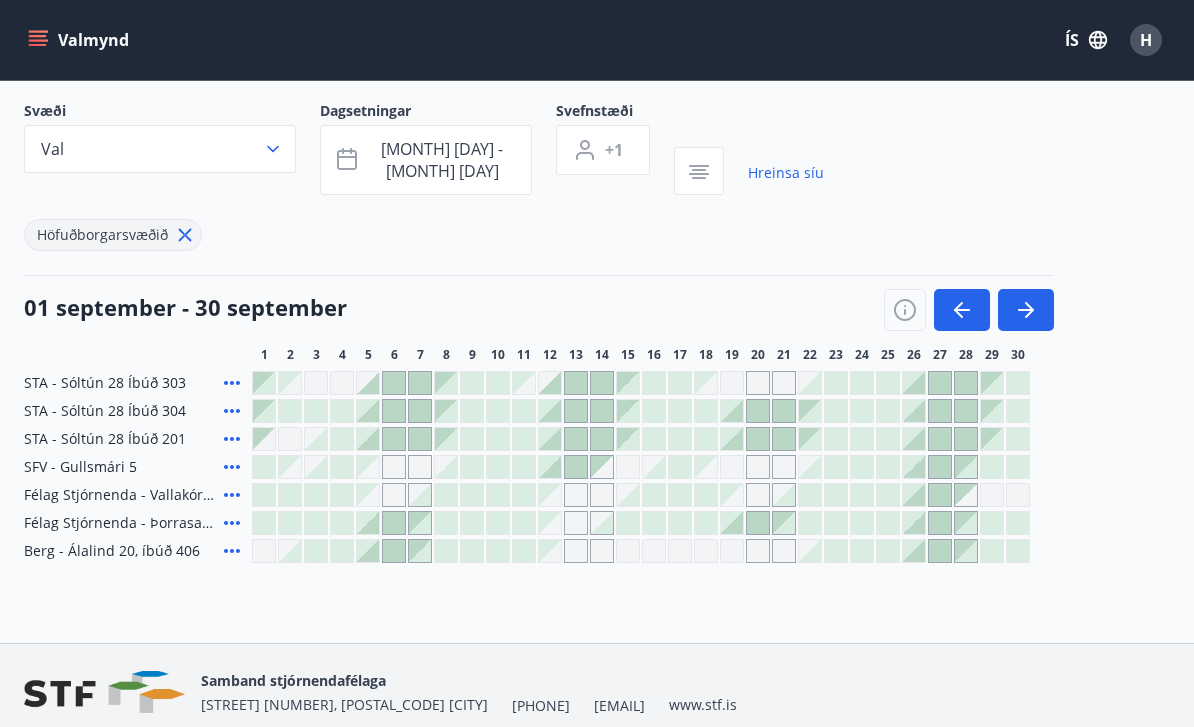 click on "Félag Stjórnenda - Vallakór 6a" at bounding box center (120, 495) 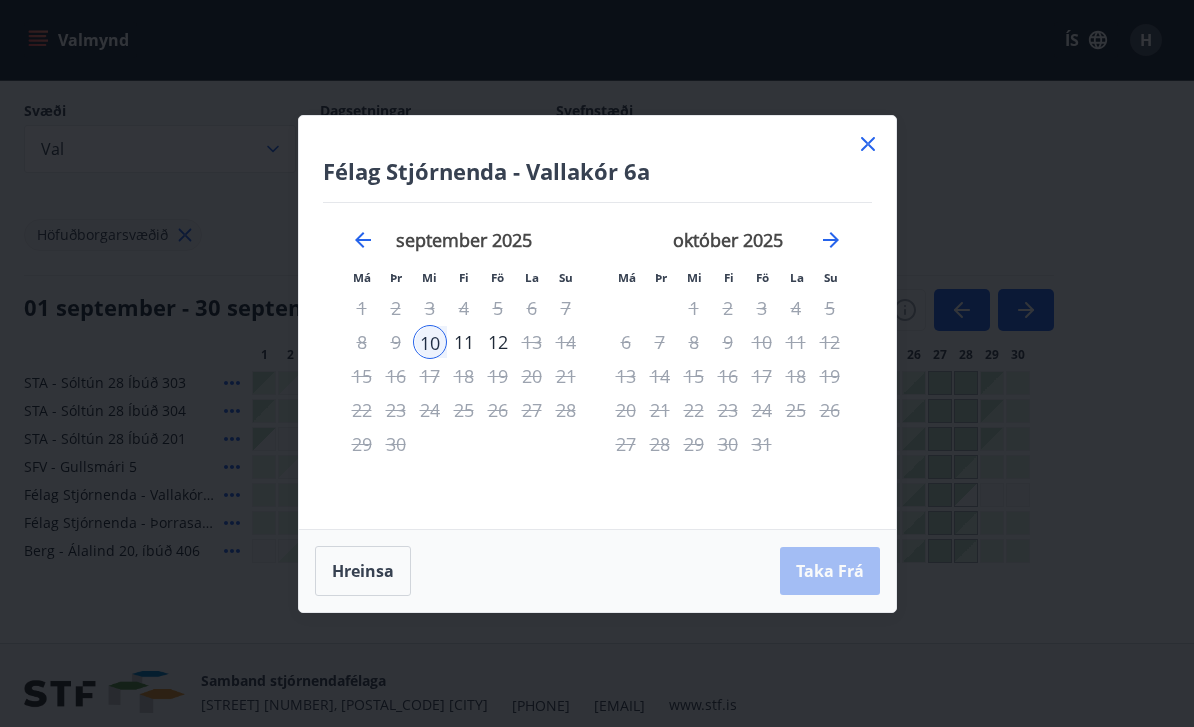 click 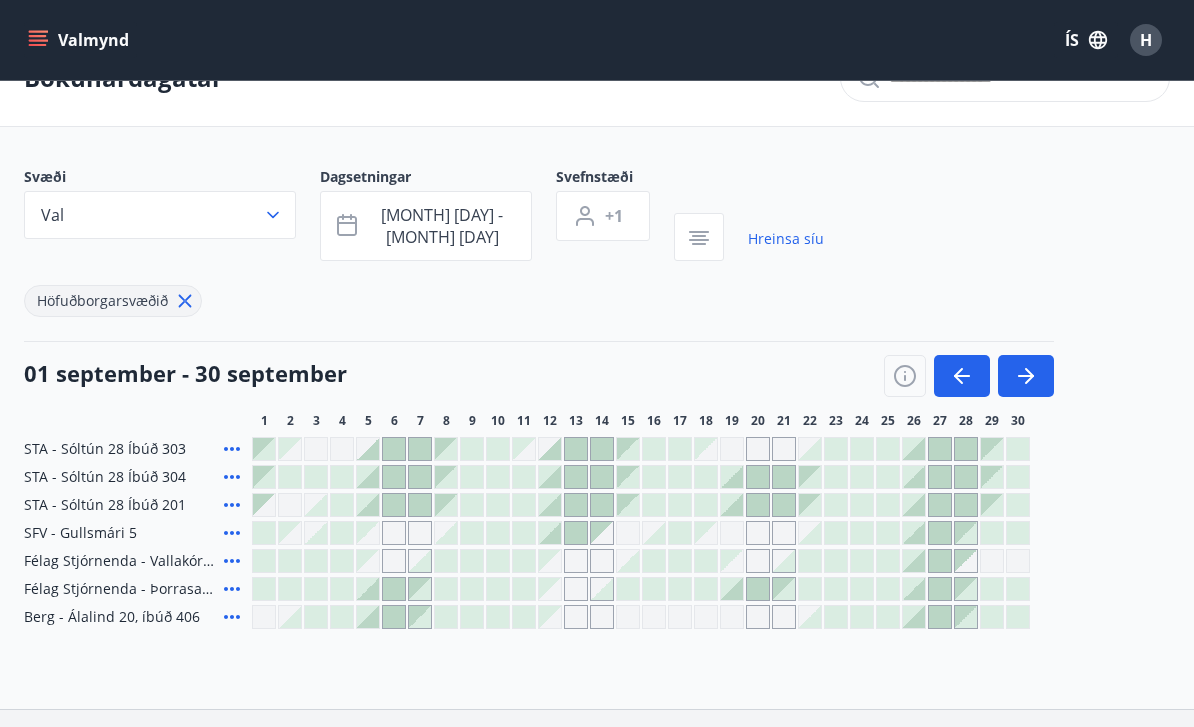scroll, scrollTop: 55, scrollLeft: 0, axis: vertical 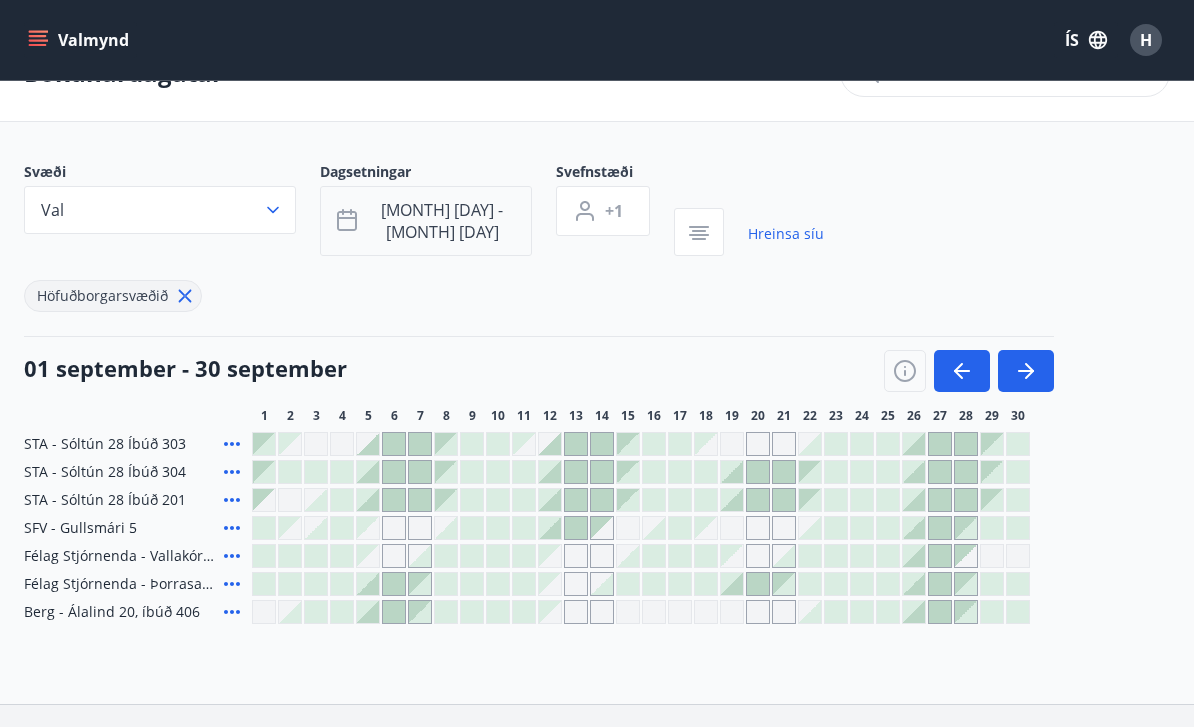click on "[MONTH] [DAY] - [MONTH] [DAY]" at bounding box center (442, 221) 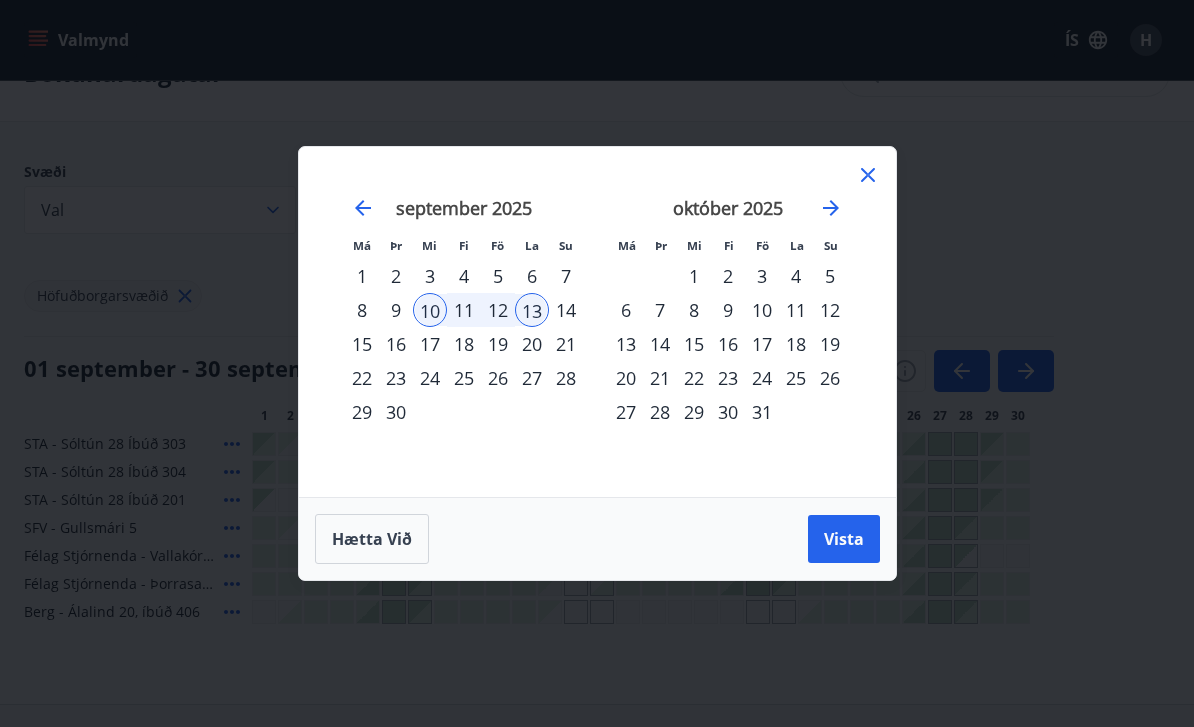 click on "14" at bounding box center [566, 310] 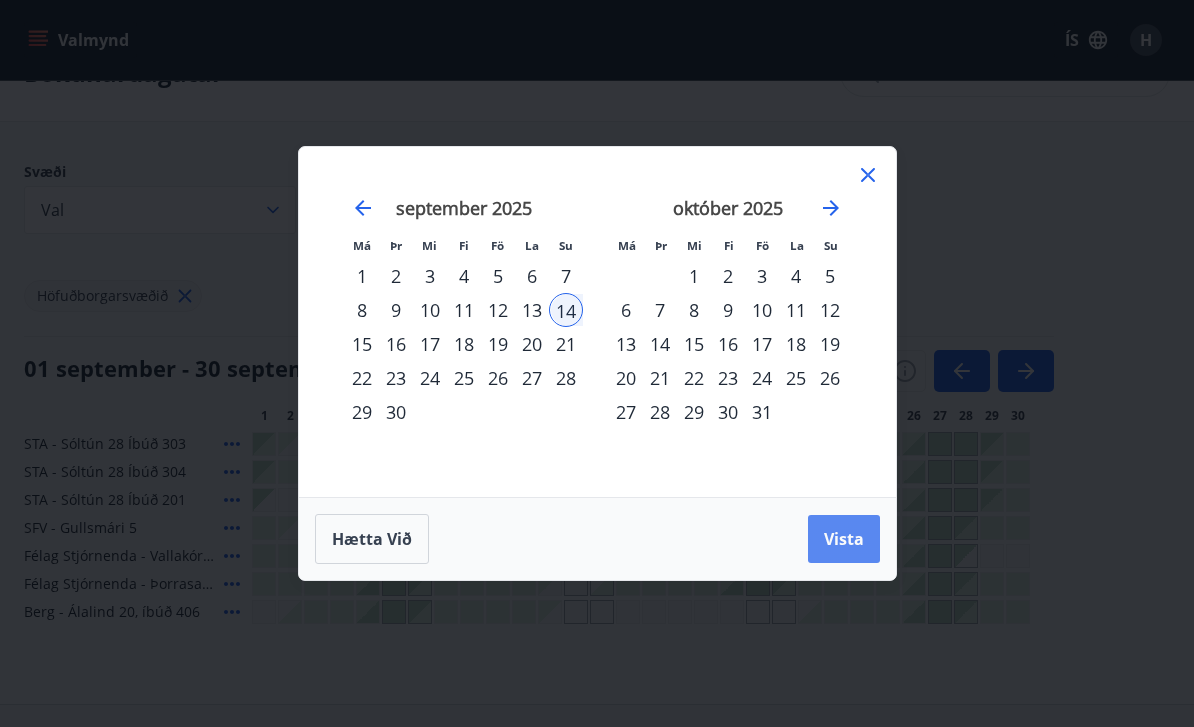 click on "Vista" at bounding box center (844, 539) 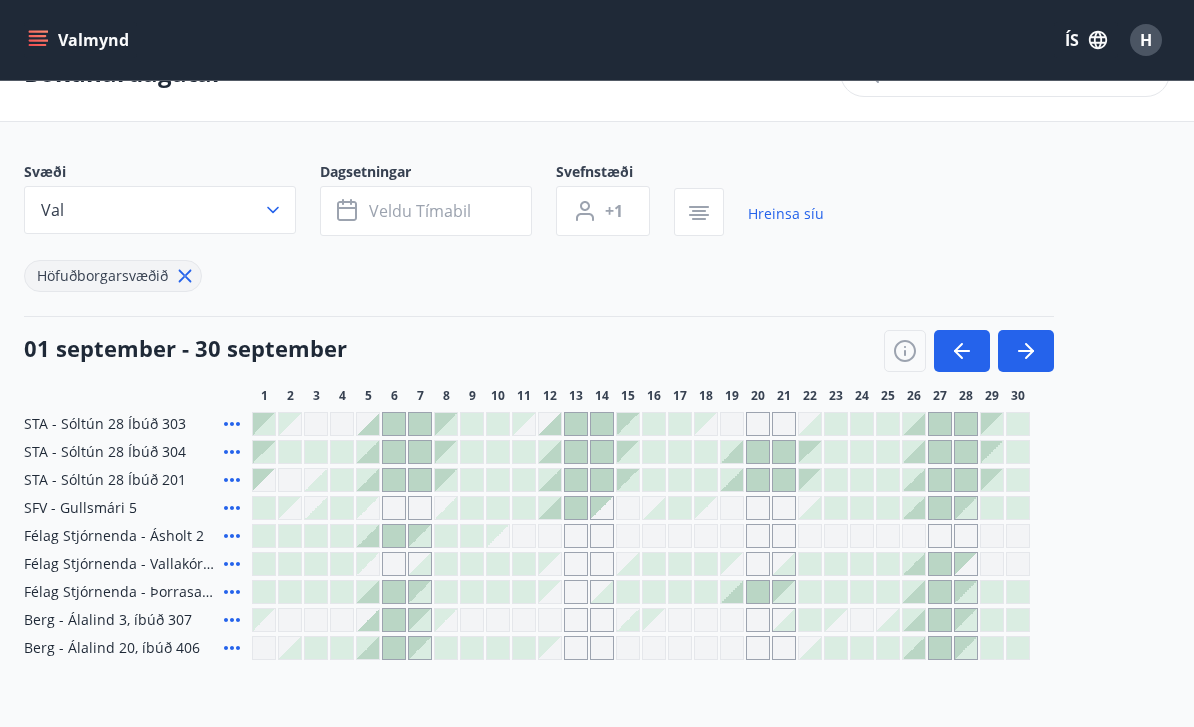 click at bounding box center [498, 620] 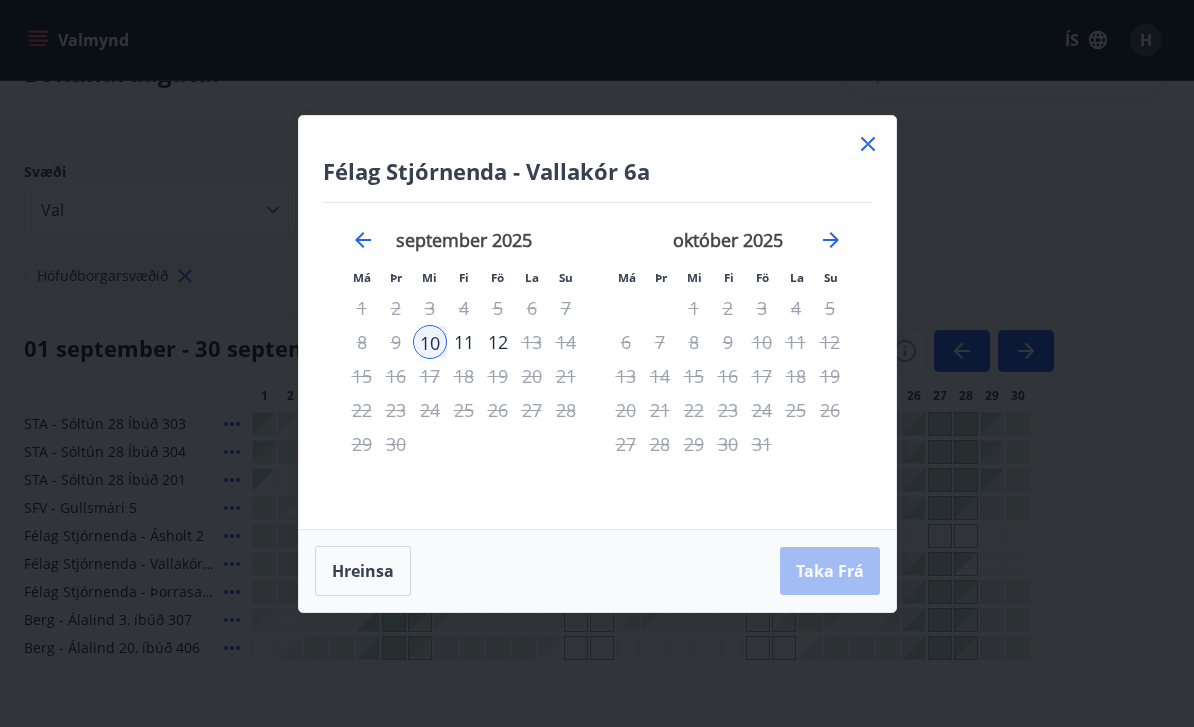 click on "14" at bounding box center [566, 342] 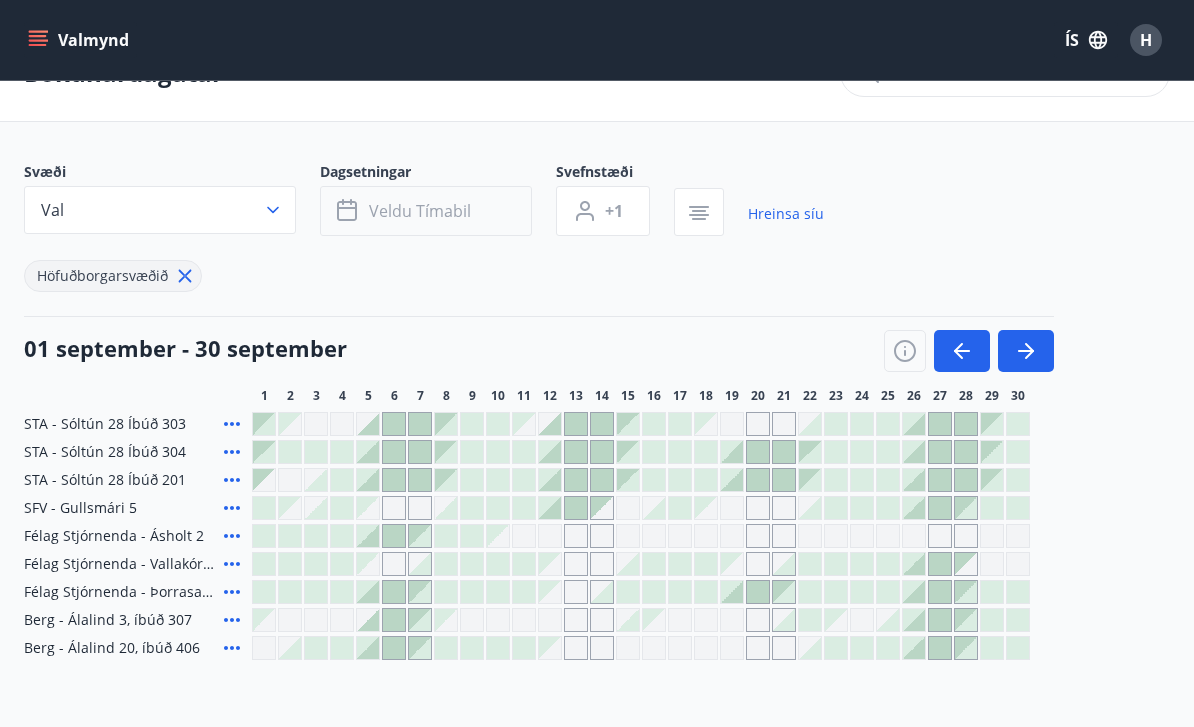 click on "Veldu tímabil" at bounding box center (426, 211) 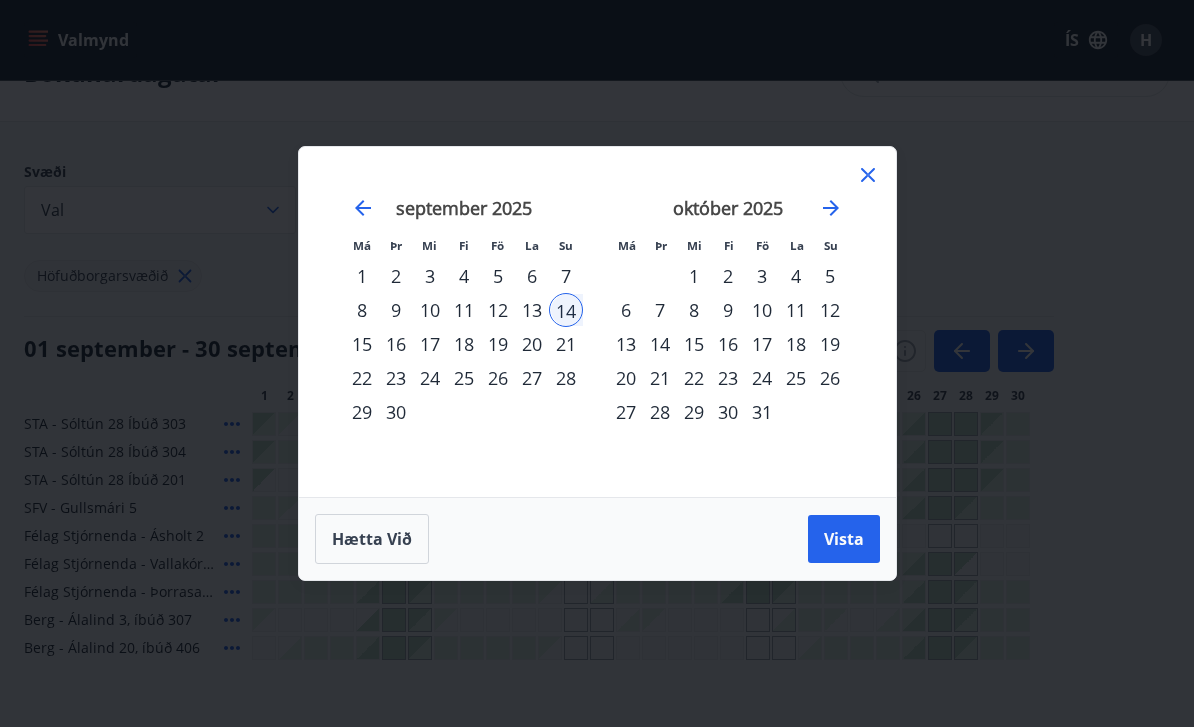click on "10" at bounding box center [430, 310] 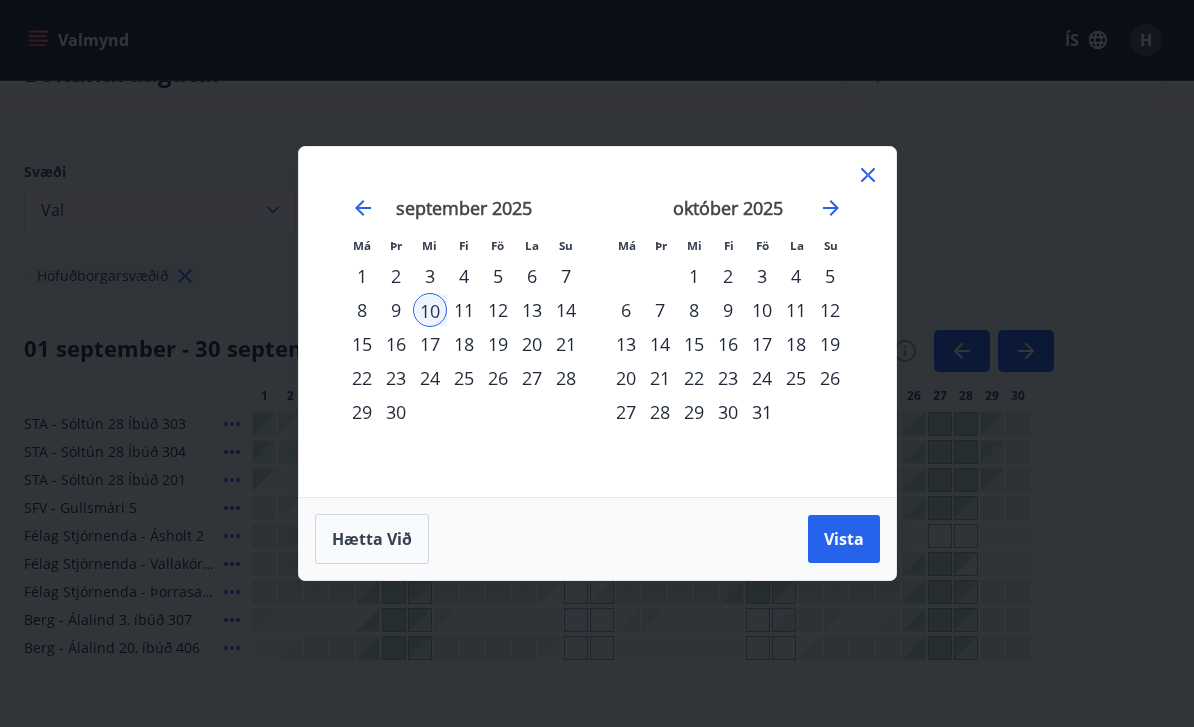 click on "14" at bounding box center [566, 310] 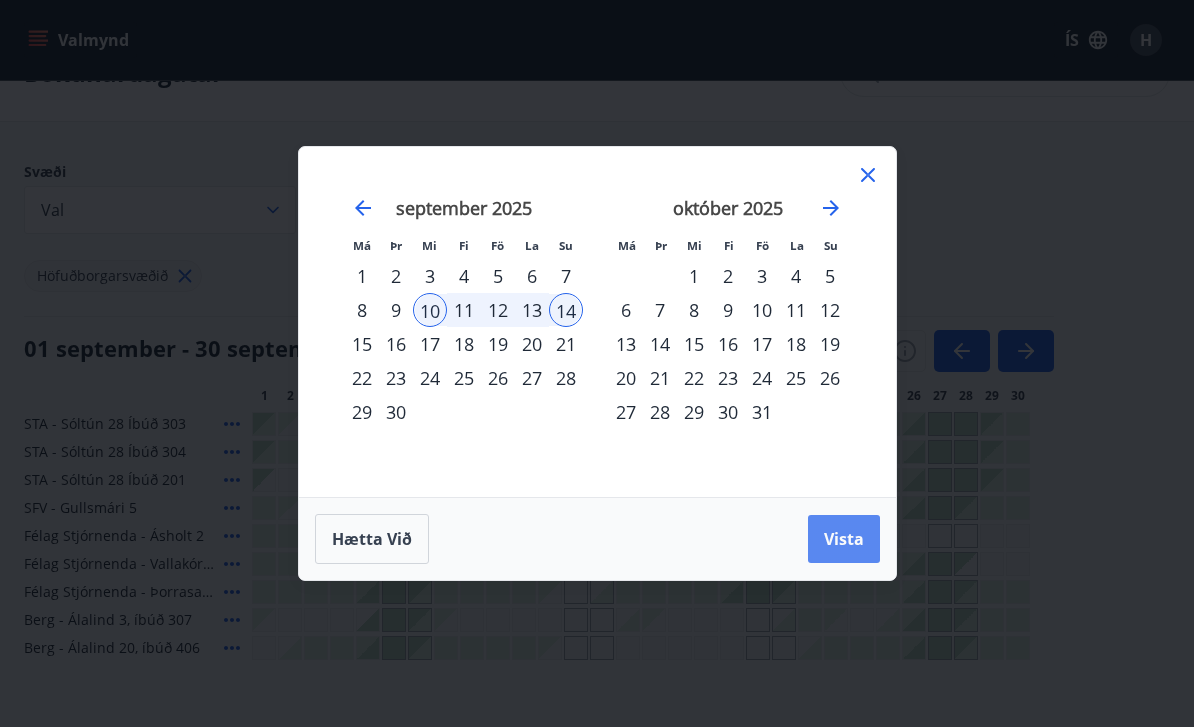 click on "Vista" at bounding box center (844, 539) 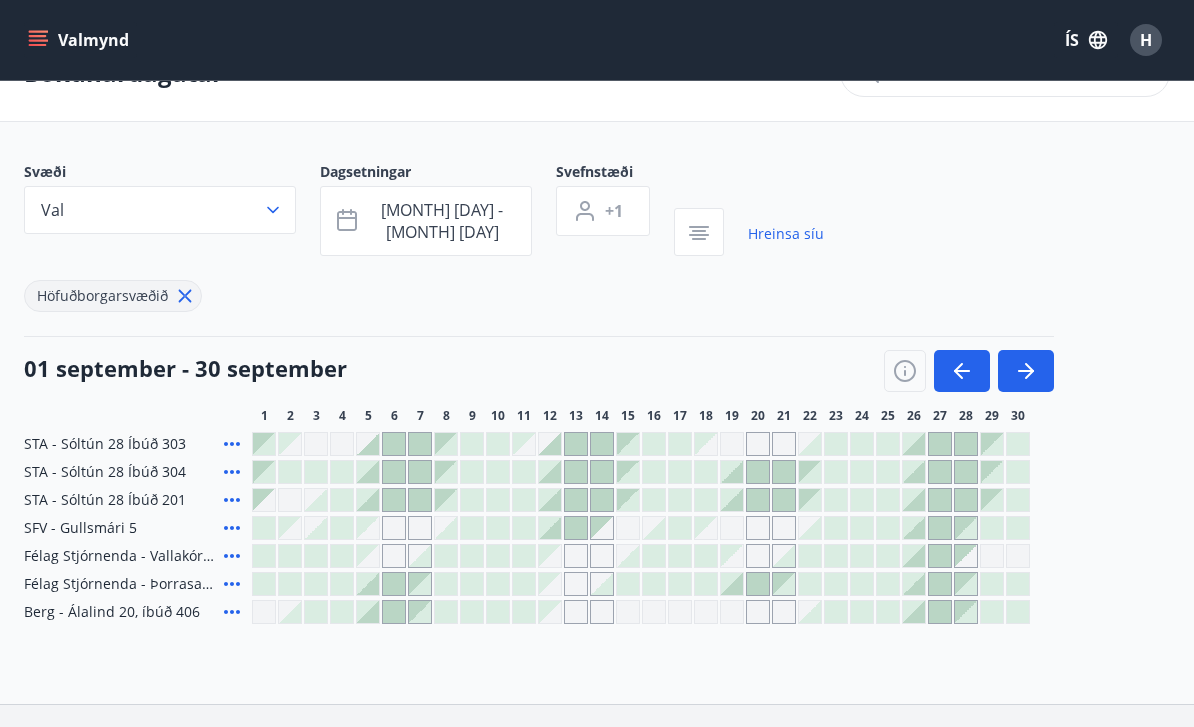 click on "[BRAND] - [STREET] [NUMBER] Íbúð [NUMBER] [BRAND] - [STREET] [NUMBER] Íbúð [NUMBER] [BRAND] - [STREET] [NUMBER] Íbúð [NUMBER] [BRAND] - [STREET] [NUMBER] [BRAND] - [STREET] [NUMBER] [BRAND] - [STREET] [NUMBER] [BRAND] - [STREET] [NUMBER], íbúð [NUMBER]" at bounding box center [597, 528] 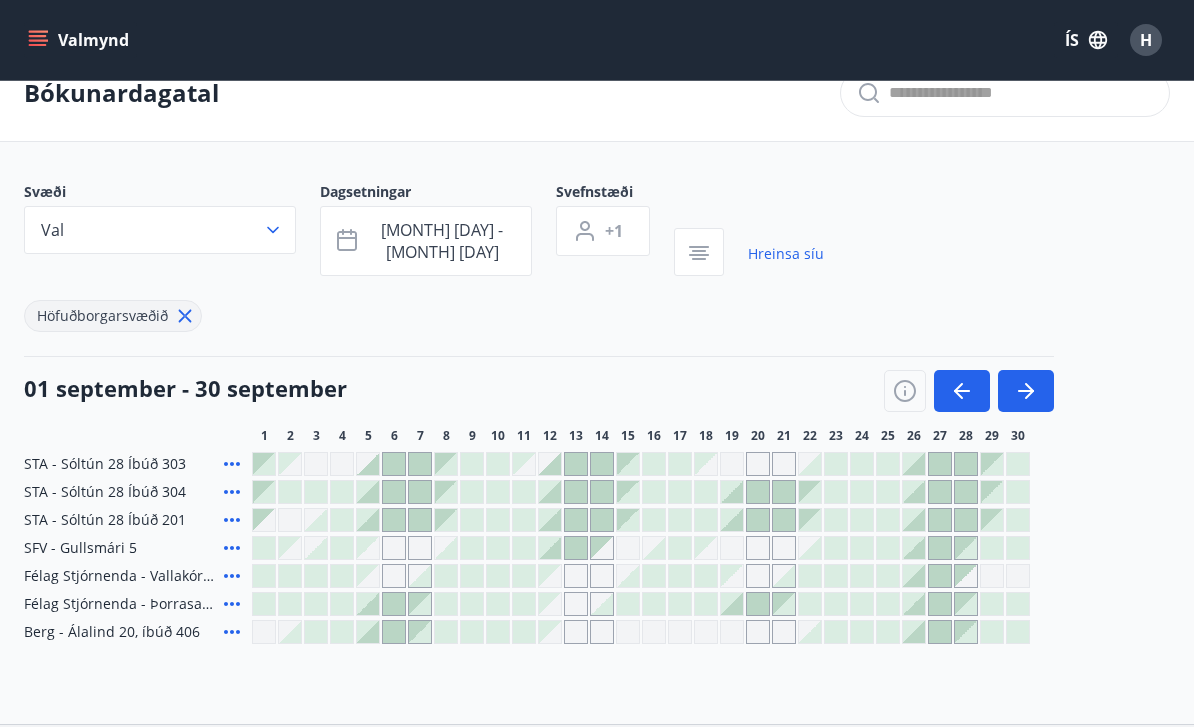 scroll, scrollTop: 0, scrollLeft: 0, axis: both 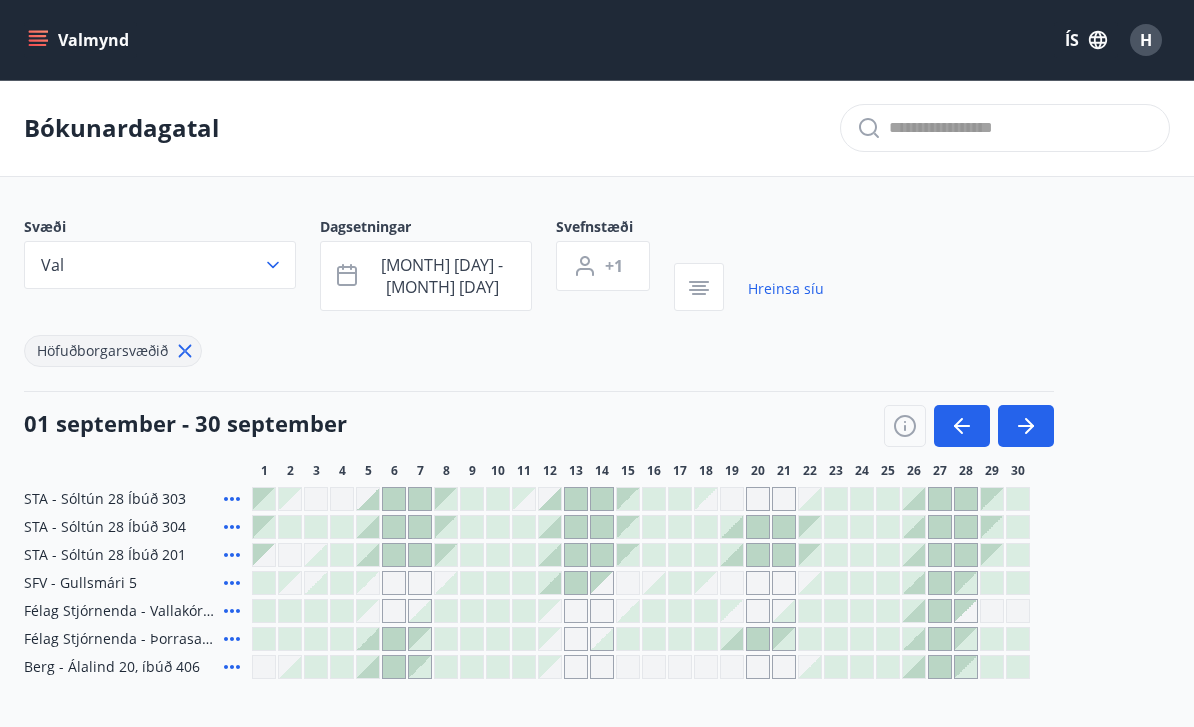 click on "Valmynd" at bounding box center (80, 40) 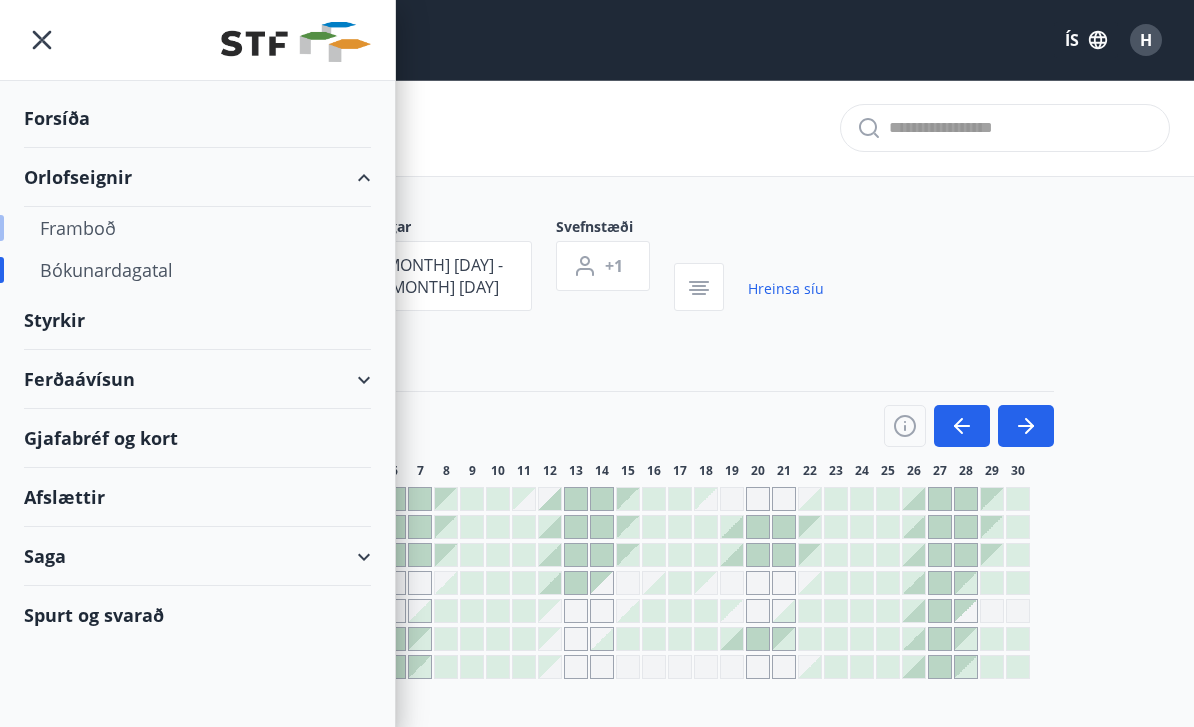 click on "Framboð" at bounding box center [197, 228] 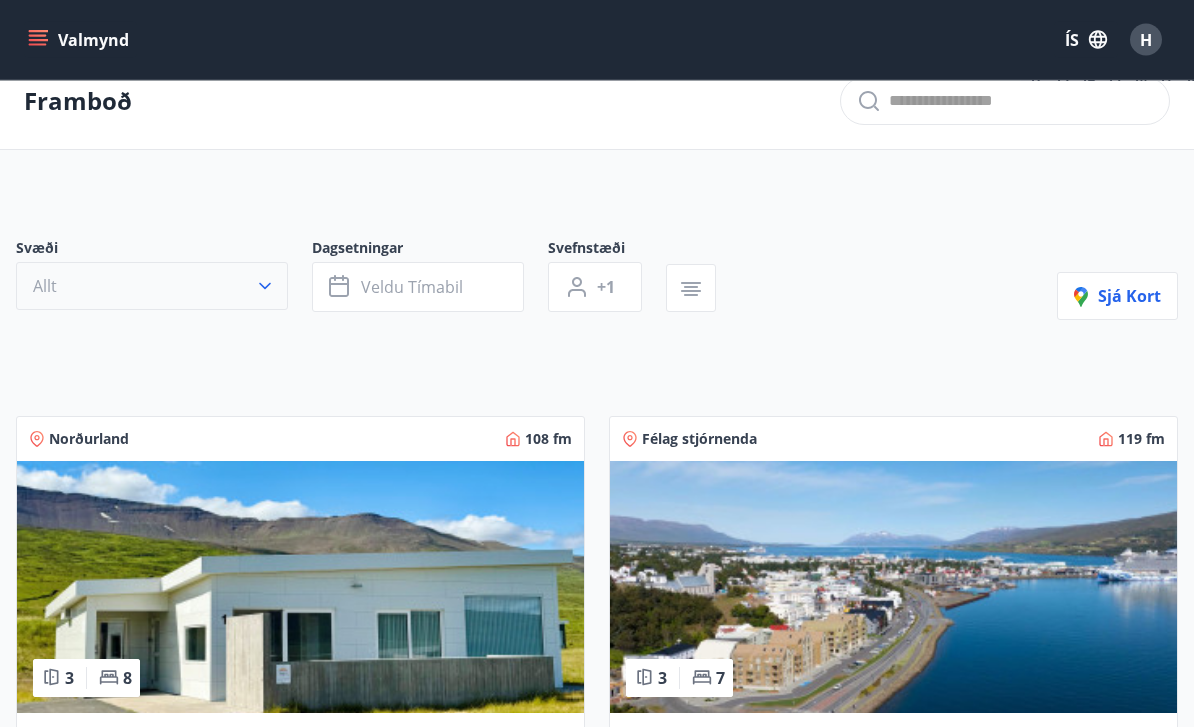 click on "Allt" at bounding box center [152, 287] 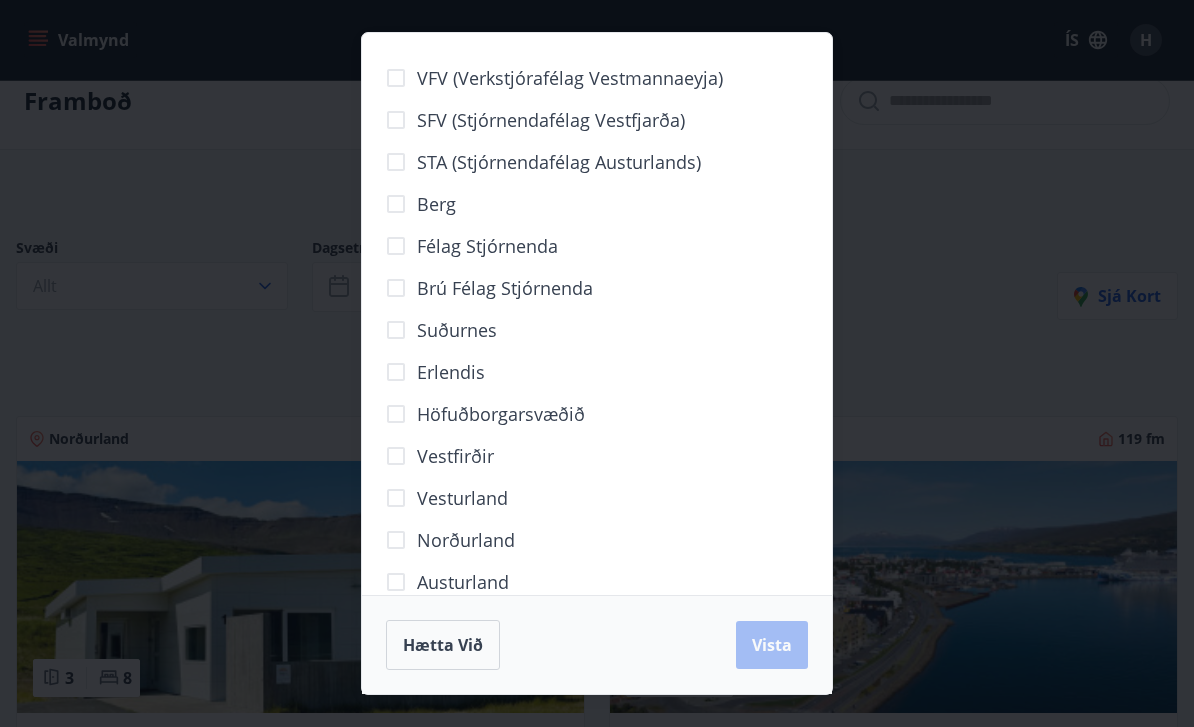 click on "Höfuðborgarsvæðið" at bounding box center [501, 414] 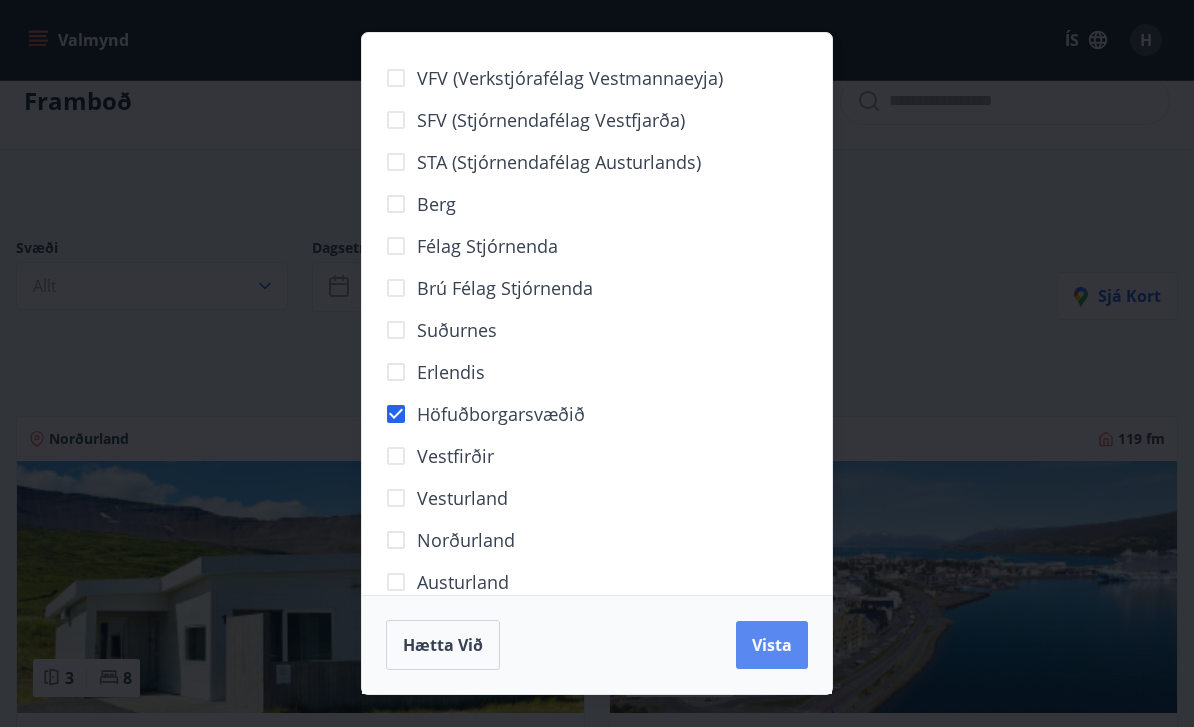 click on "Vista" at bounding box center [772, 645] 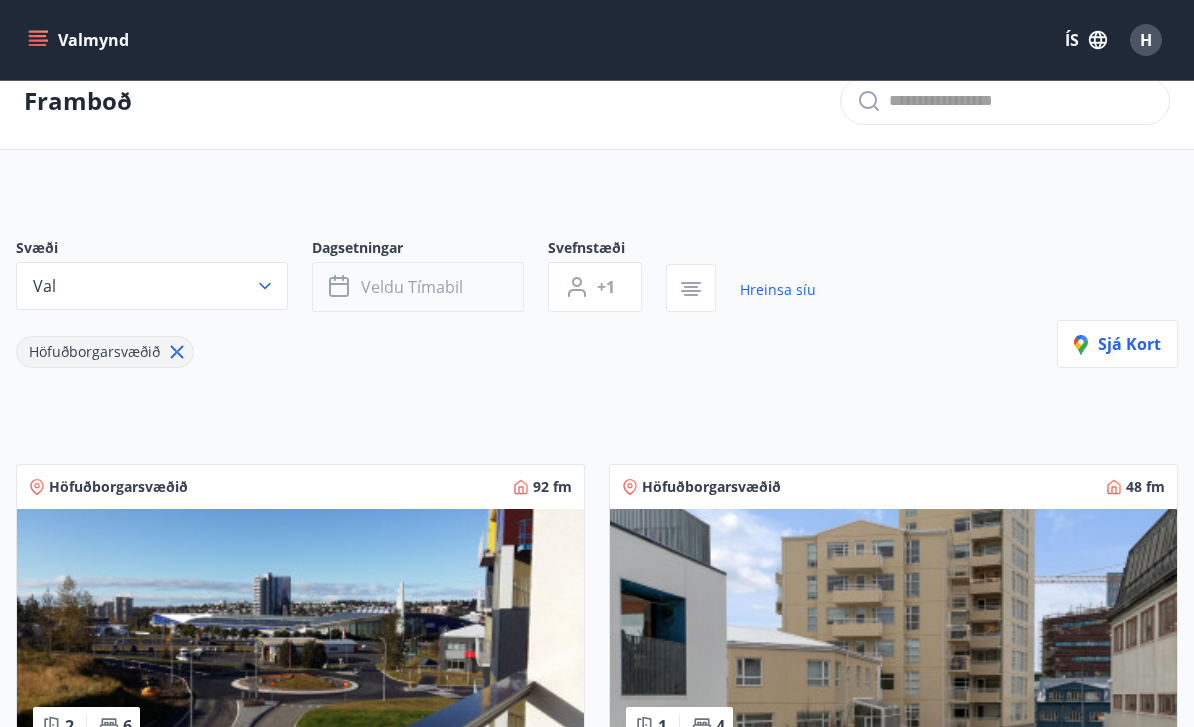 click on "Veldu tímabil" at bounding box center (412, 287) 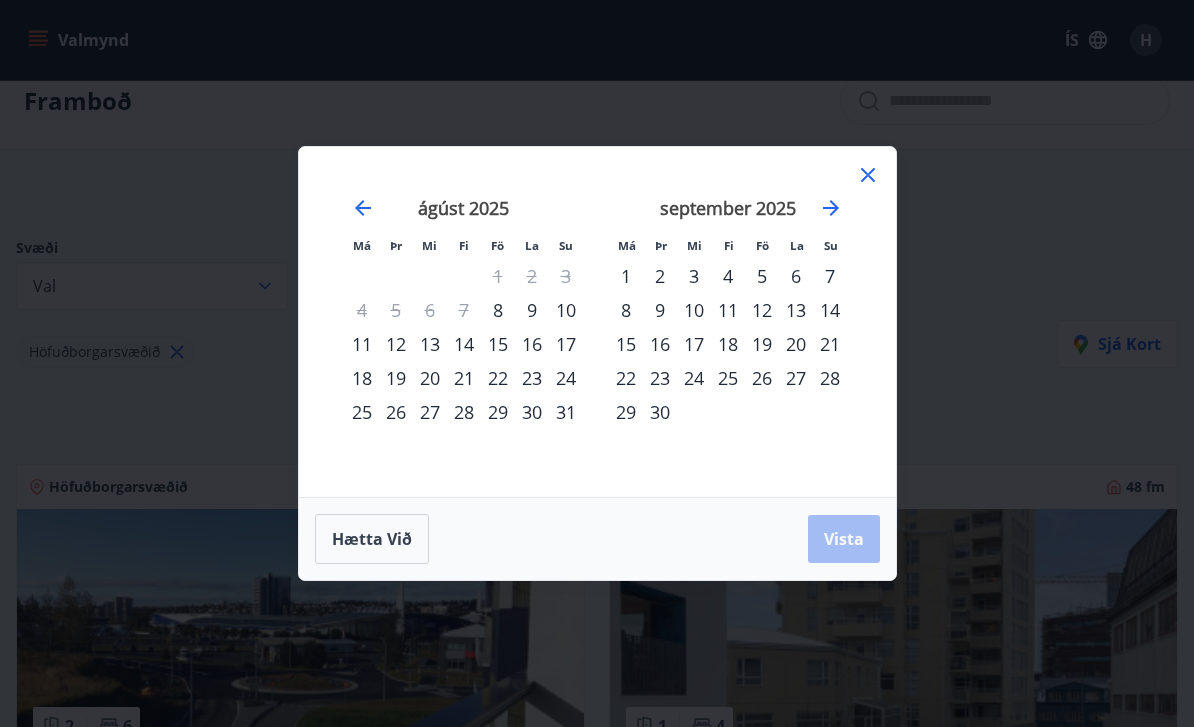click on "10" at bounding box center (694, 310) 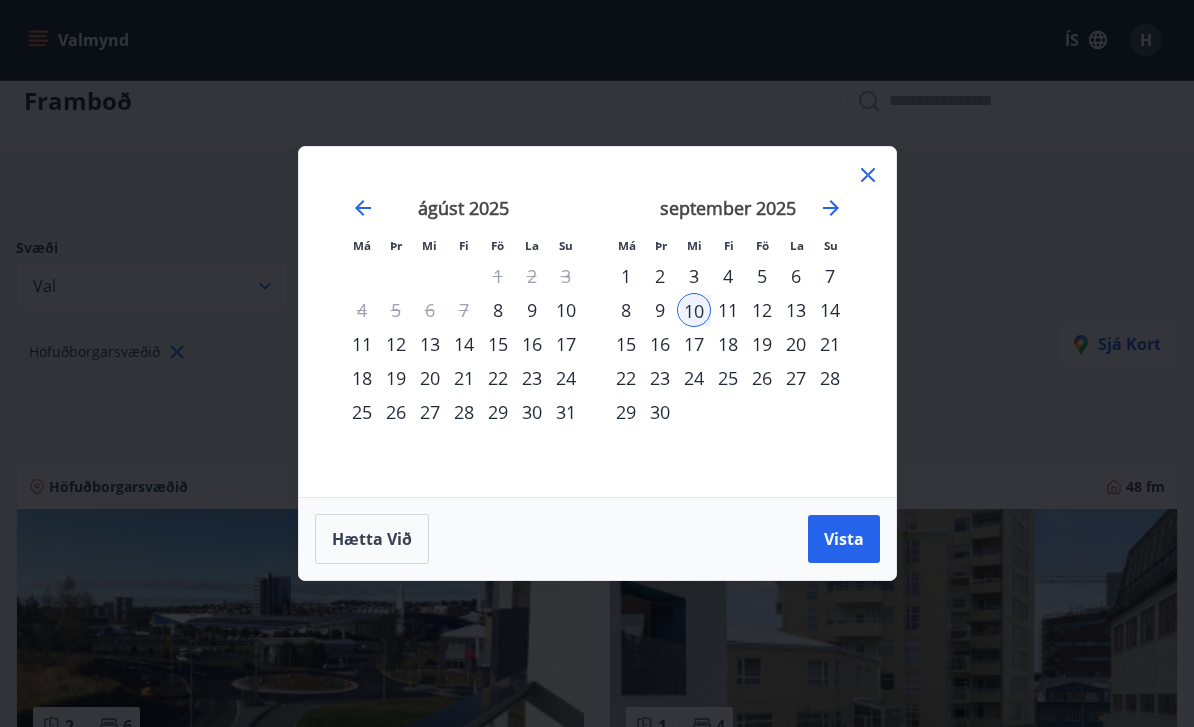 click on "14" at bounding box center (830, 310) 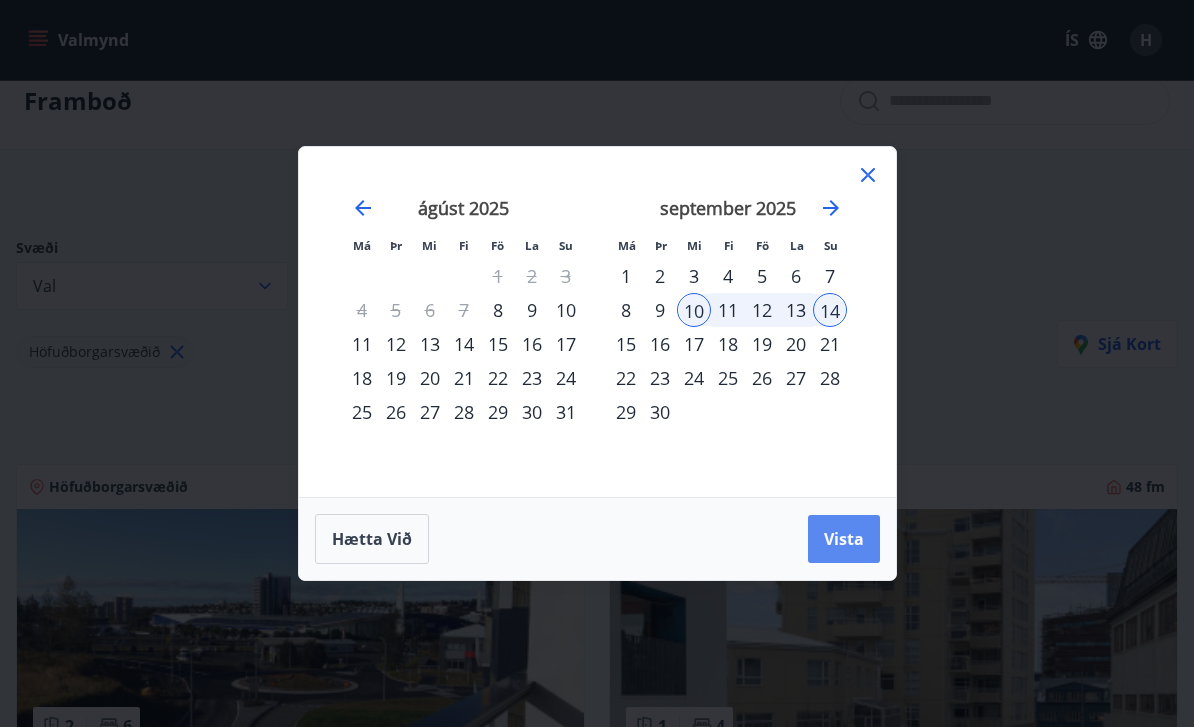 click on "Vista" at bounding box center [844, 539] 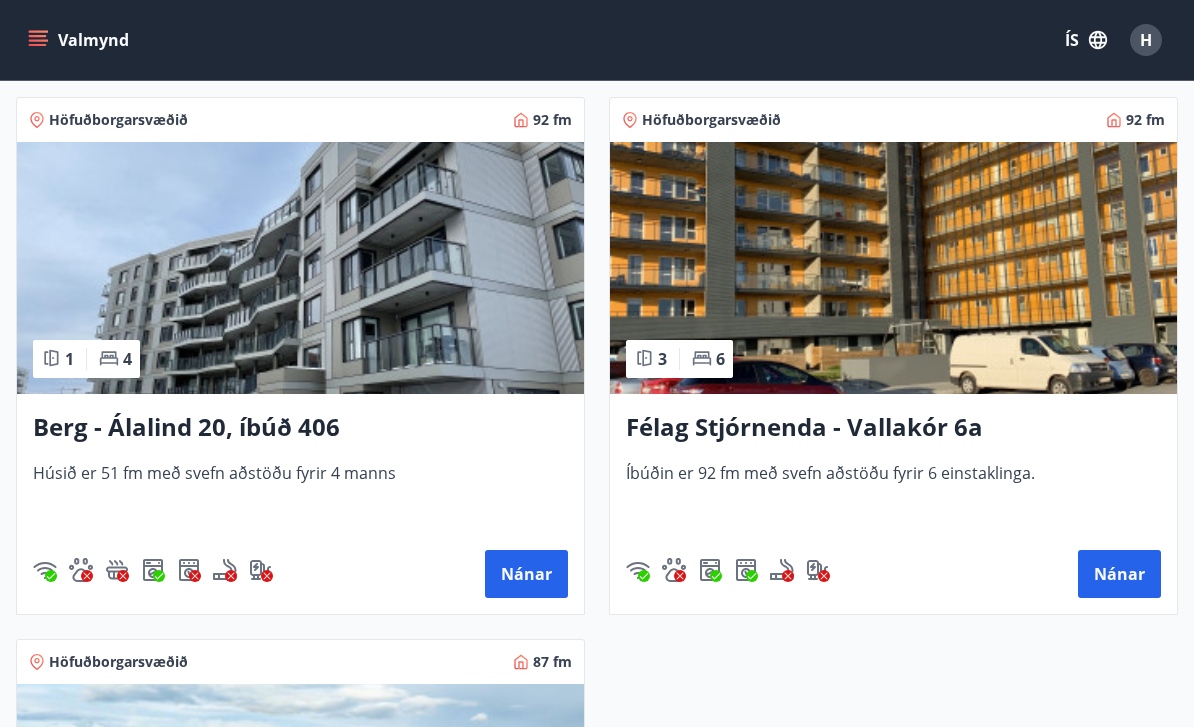 scroll, scrollTop: 1497, scrollLeft: 0, axis: vertical 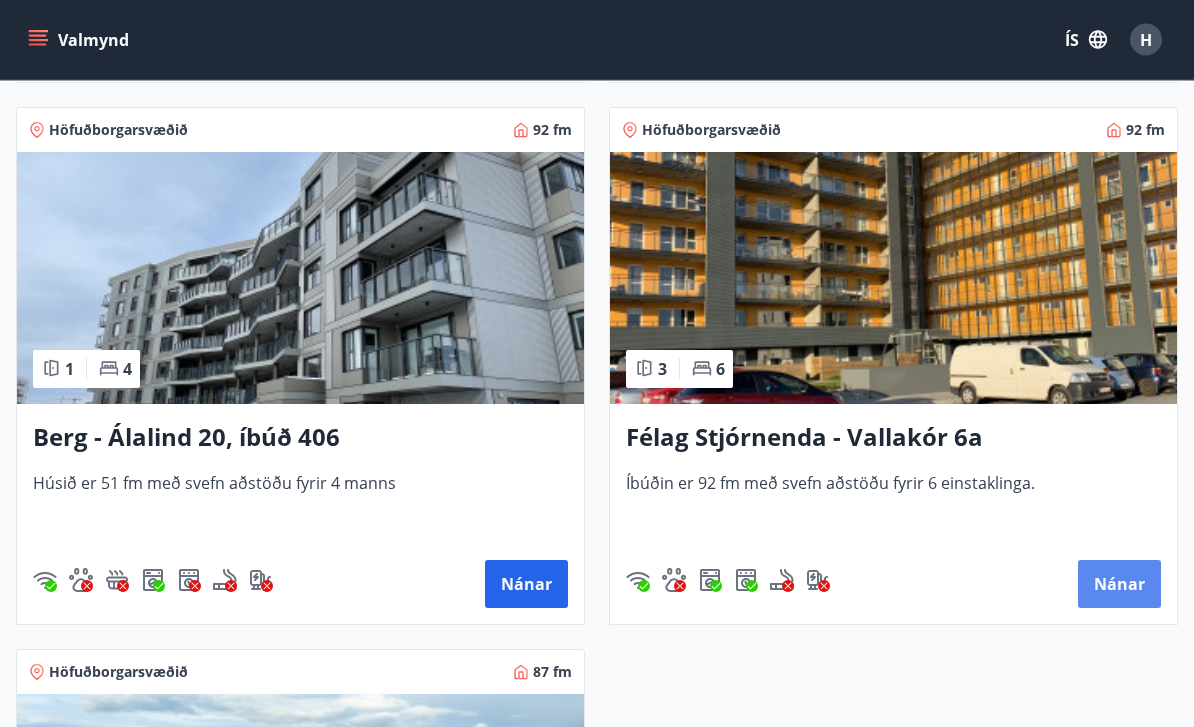 click on "Nánar" at bounding box center (1119, 585) 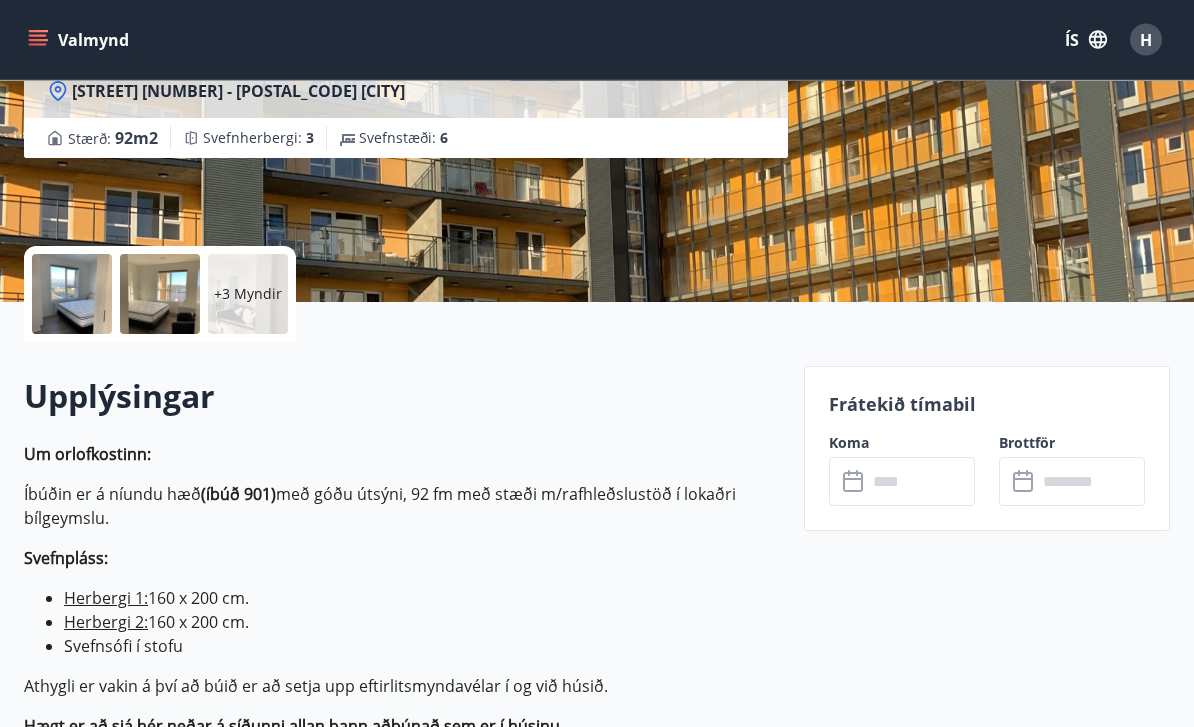 scroll, scrollTop: 298, scrollLeft: 0, axis: vertical 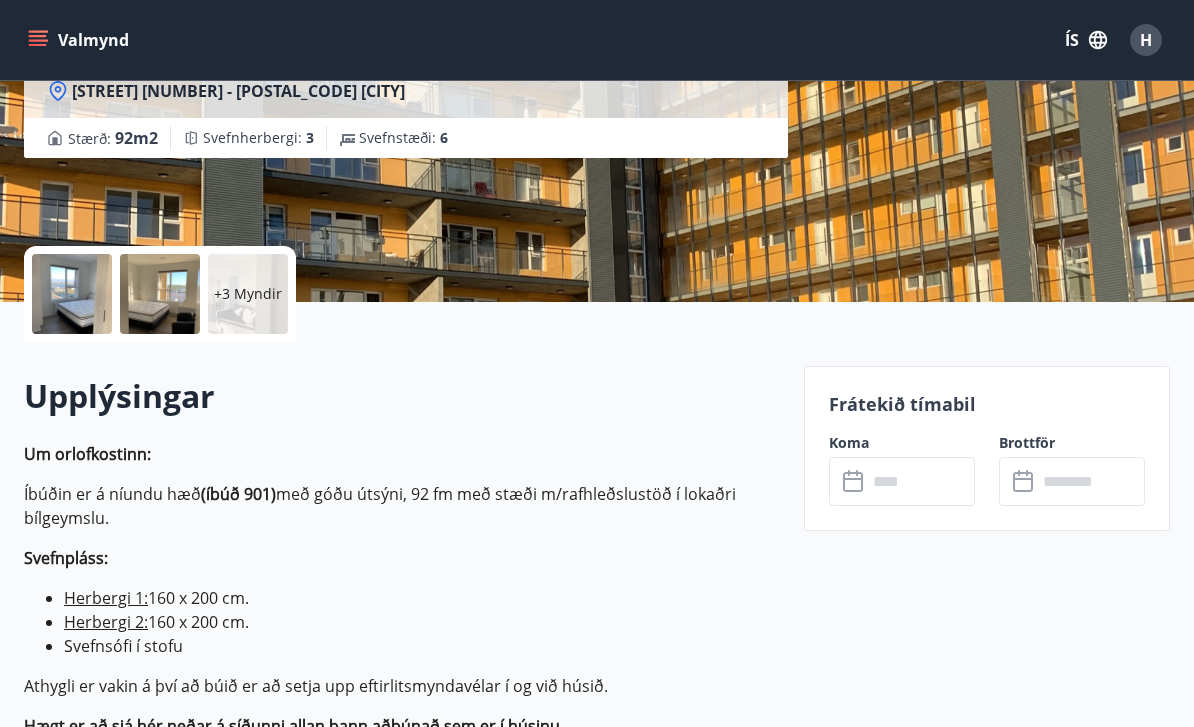 click at bounding box center [921, 481] 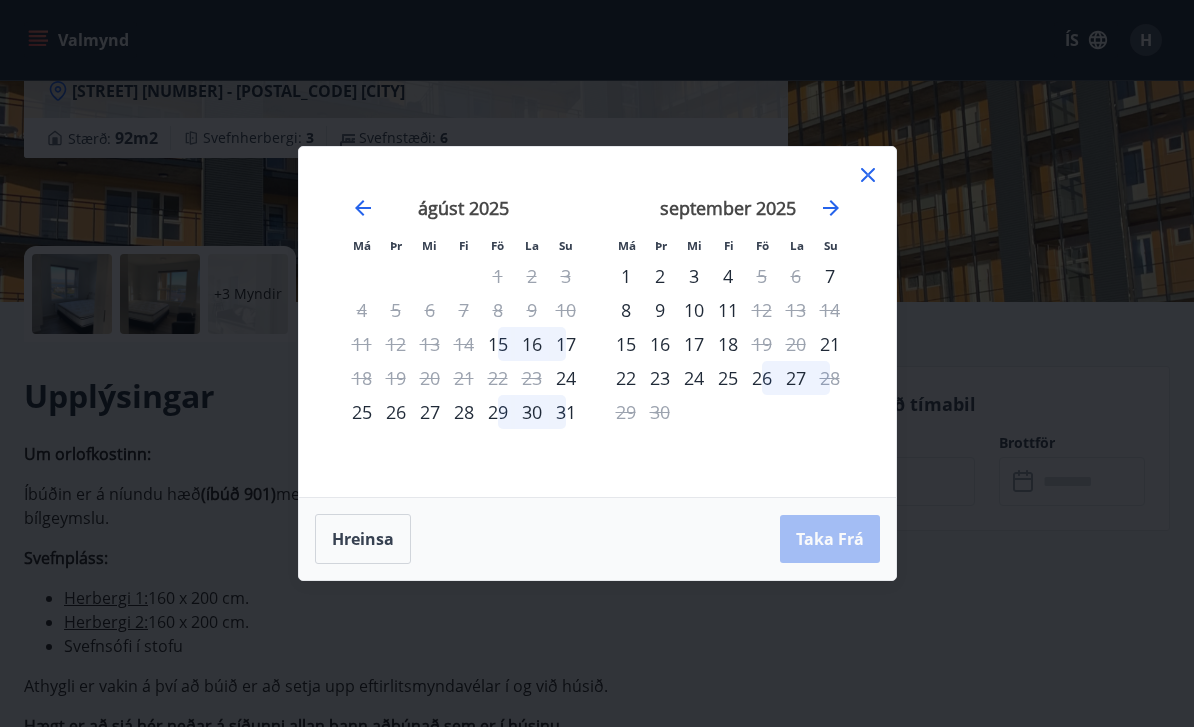 click 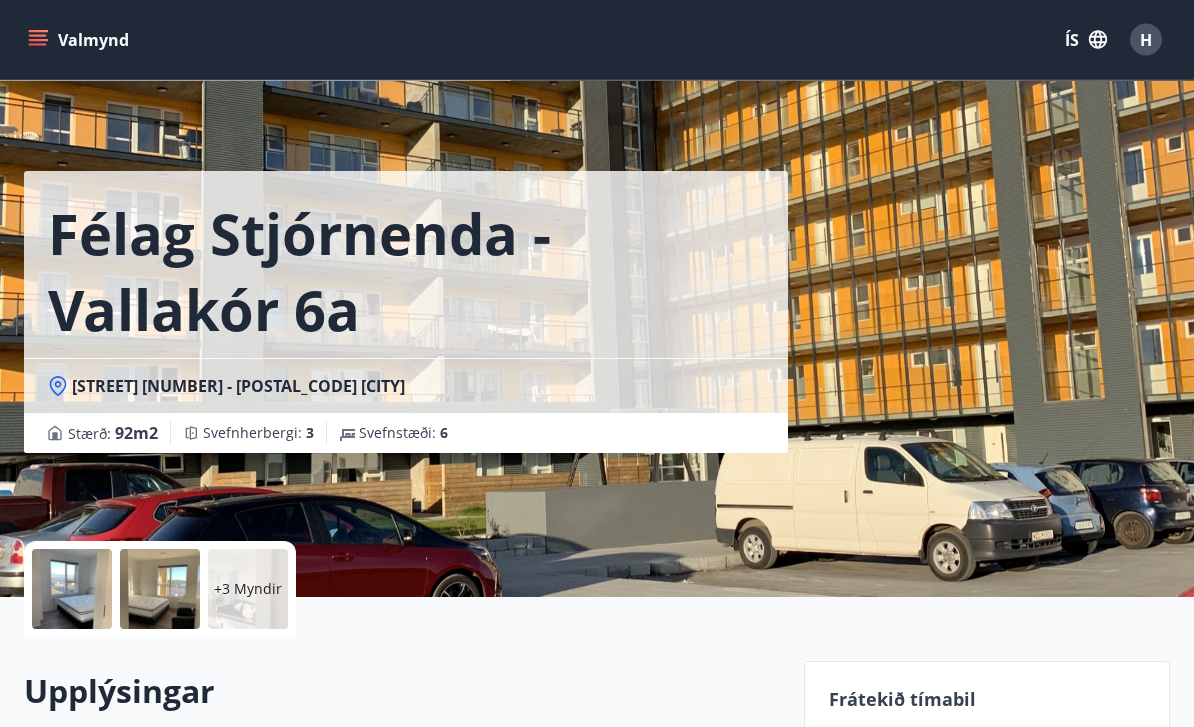 scroll, scrollTop: 0, scrollLeft: 0, axis: both 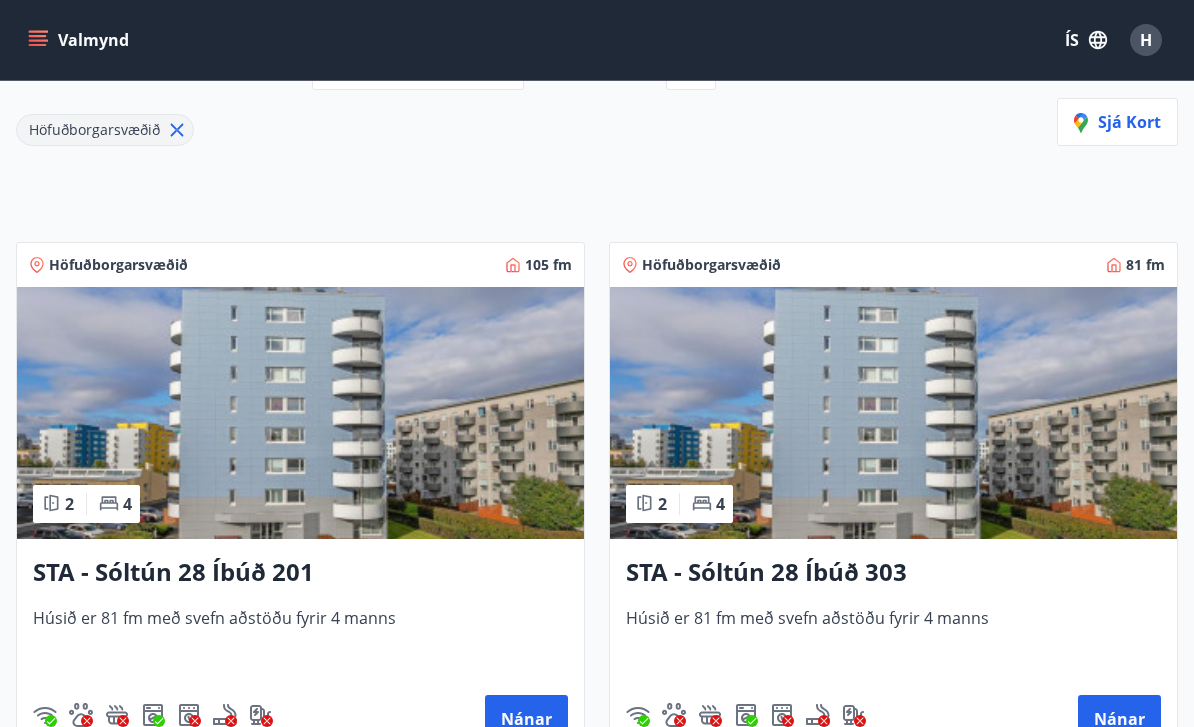 click on "STA - Sóltún 28 Íbúð 201" at bounding box center (300, 573) 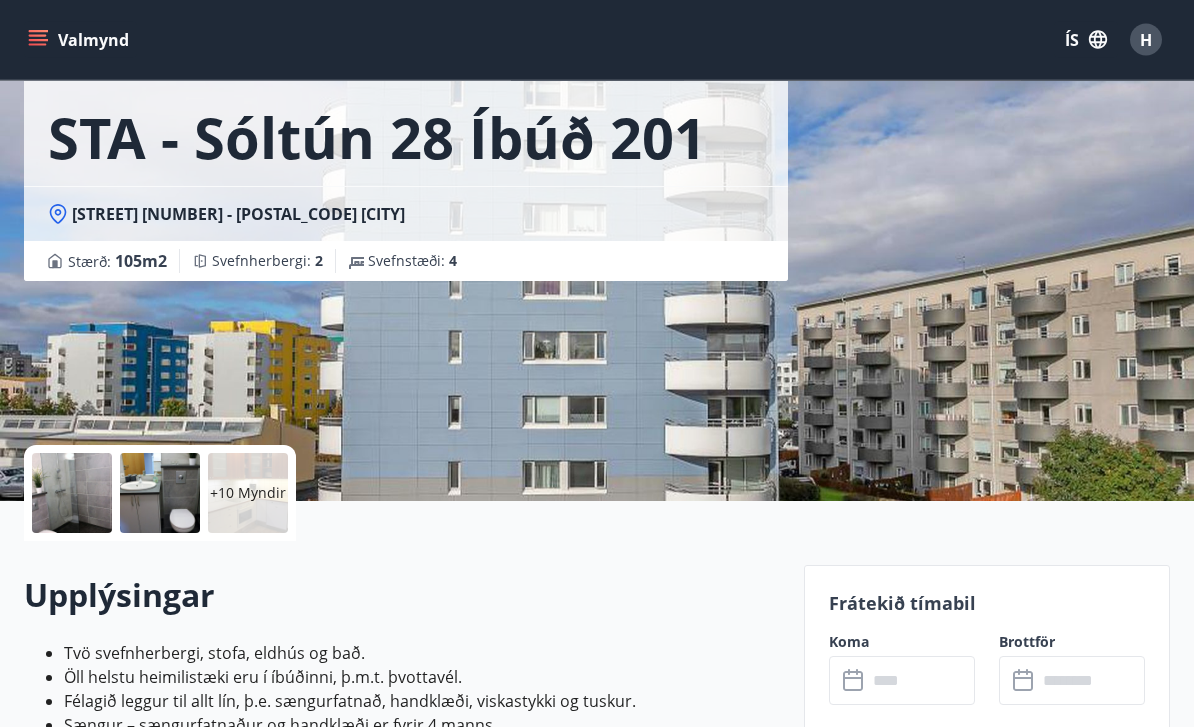 scroll, scrollTop: 99, scrollLeft: 0, axis: vertical 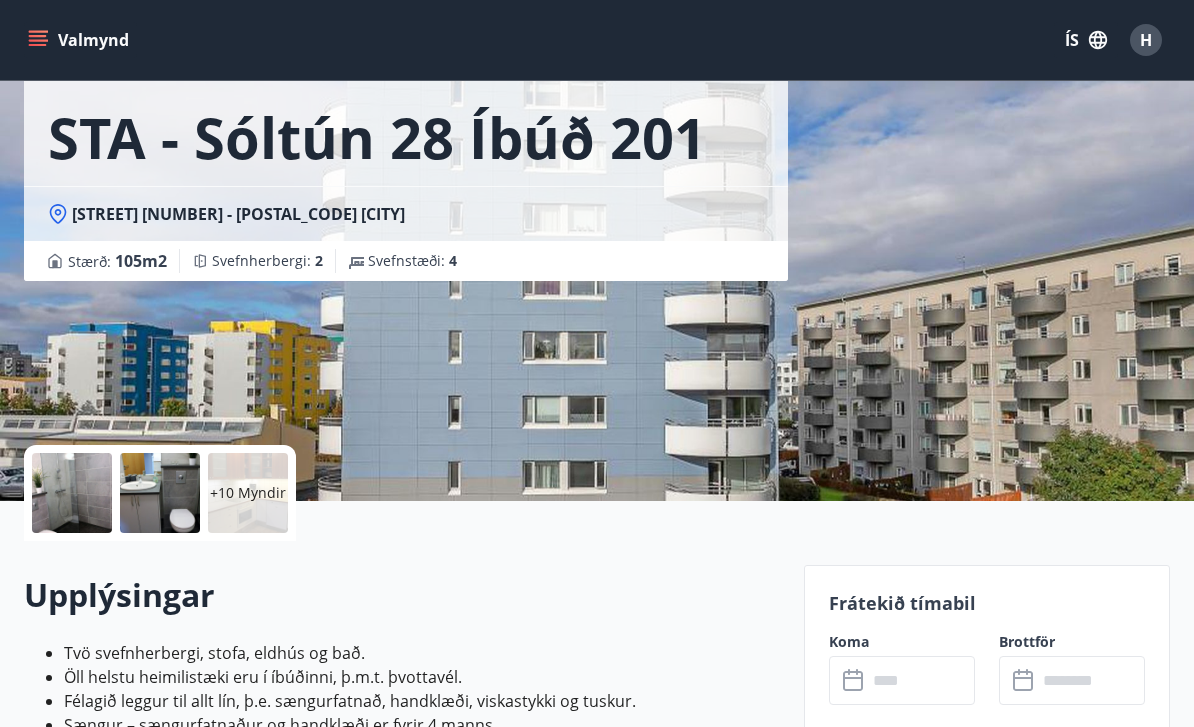 click at bounding box center [72, 493] 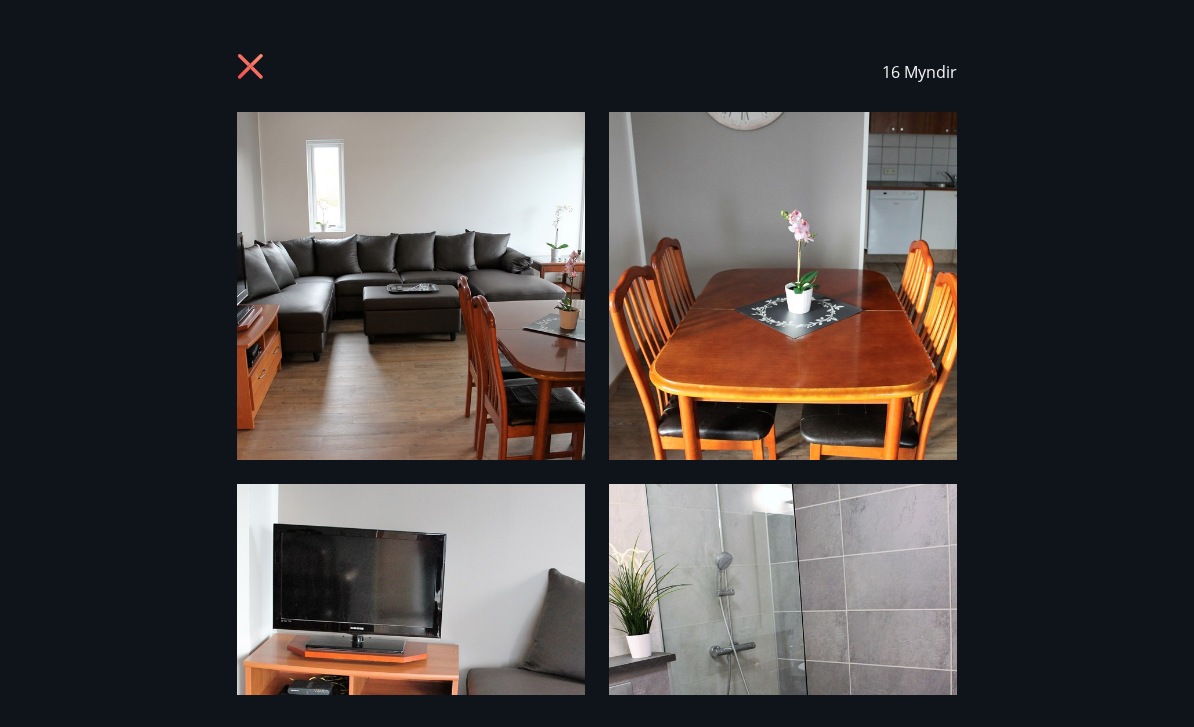 scroll, scrollTop: 0, scrollLeft: 0, axis: both 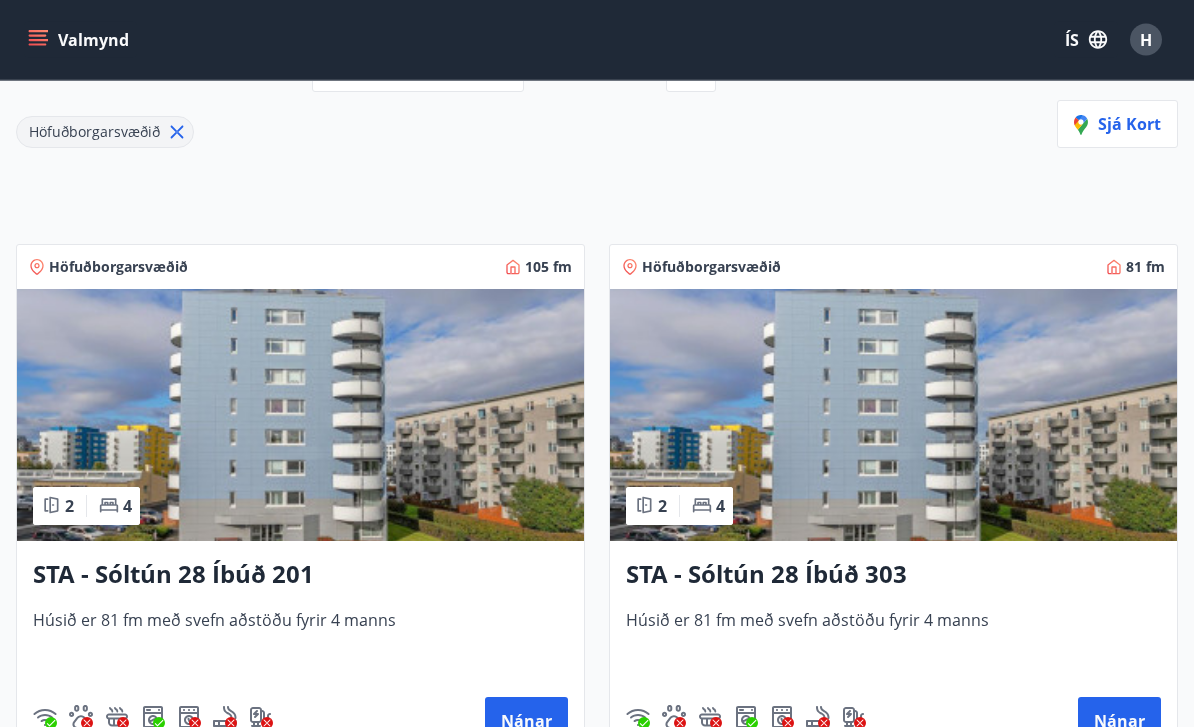 click at bounding box center (893, 416) 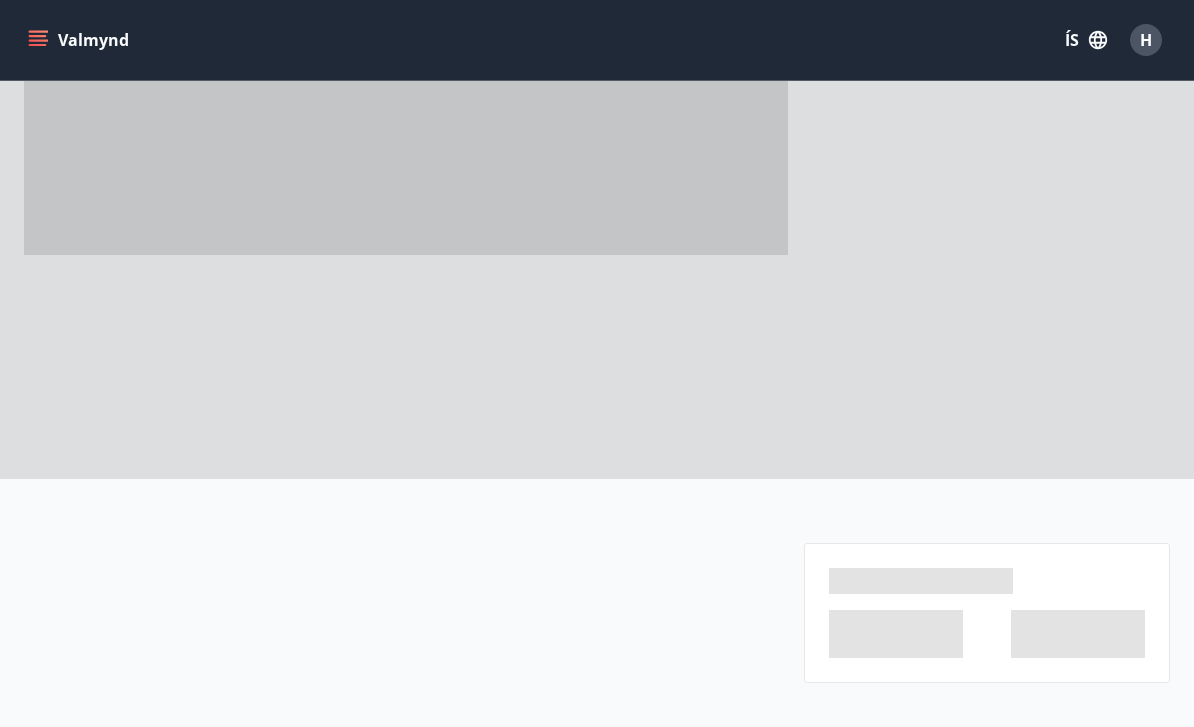 scroll, scrollTop: 0, scrollLeft: 0, axis: both 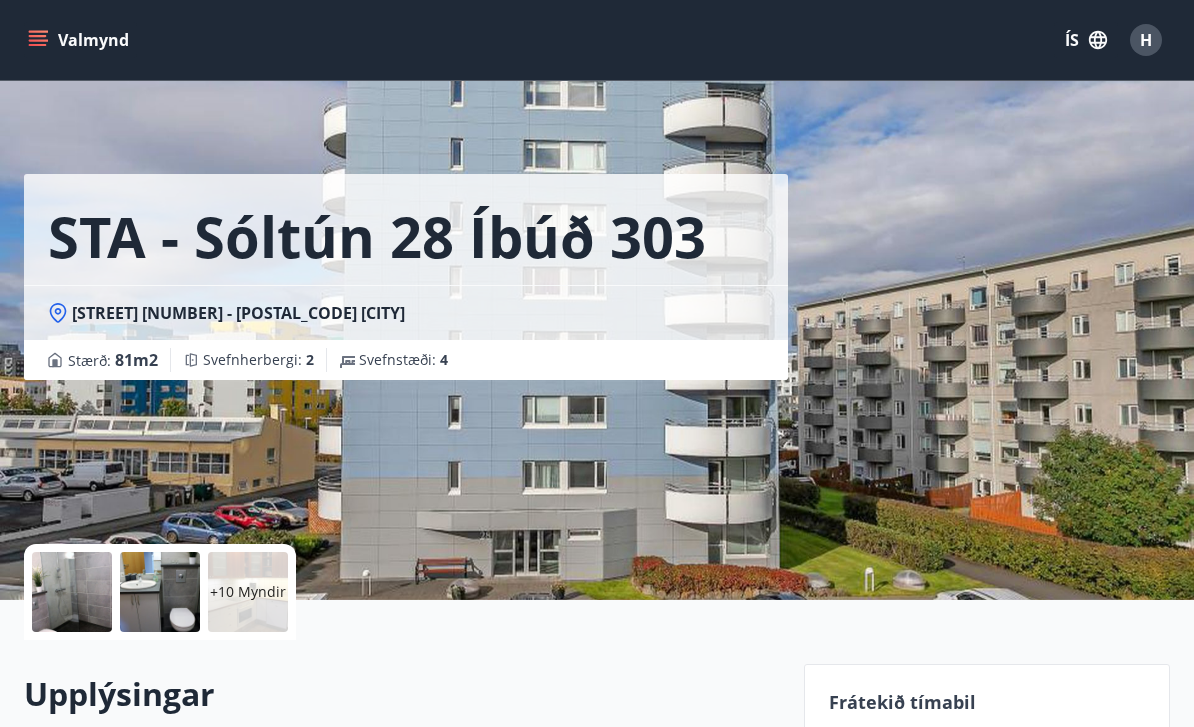 click at bounding box center [72, 592] 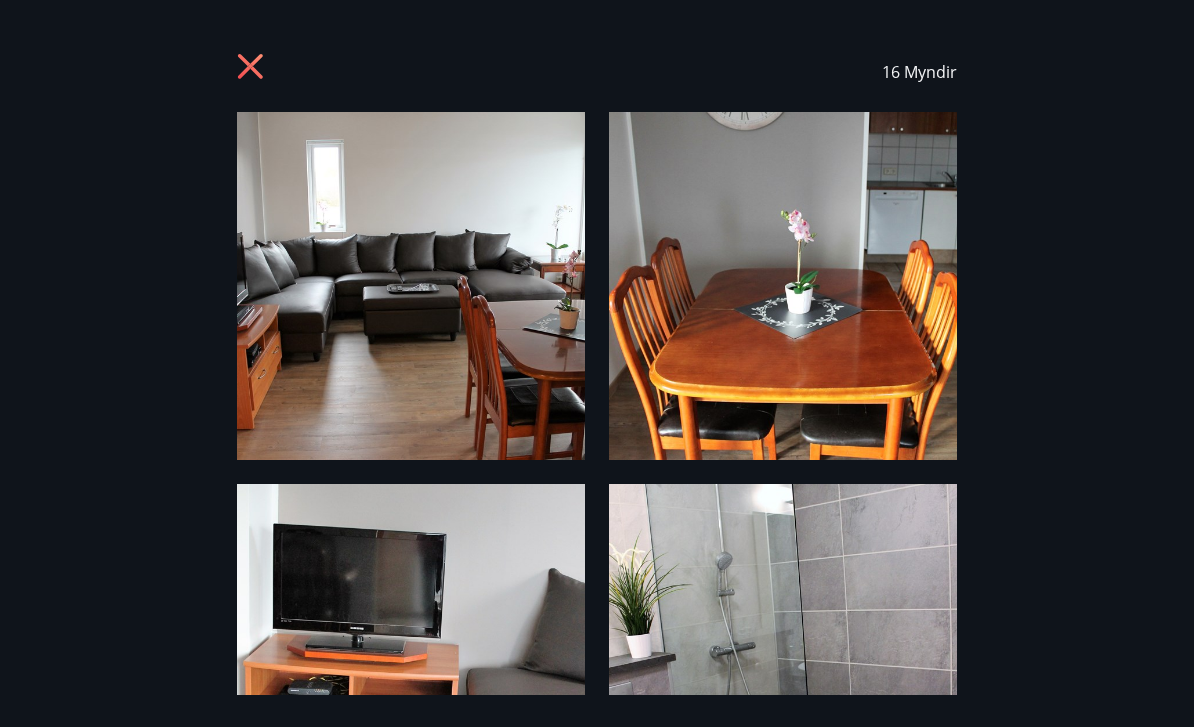 scroll, scrollTop: 0, scrollLeft: 0, axis: both 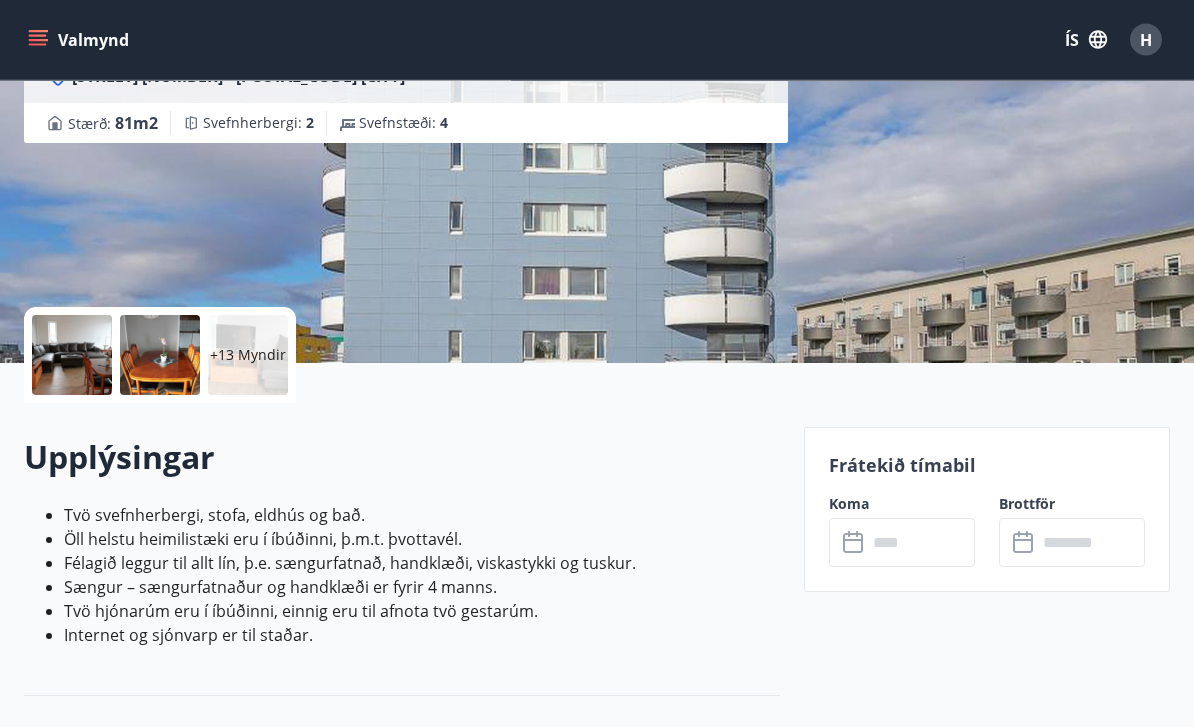 click at bounding box center (72, 356) 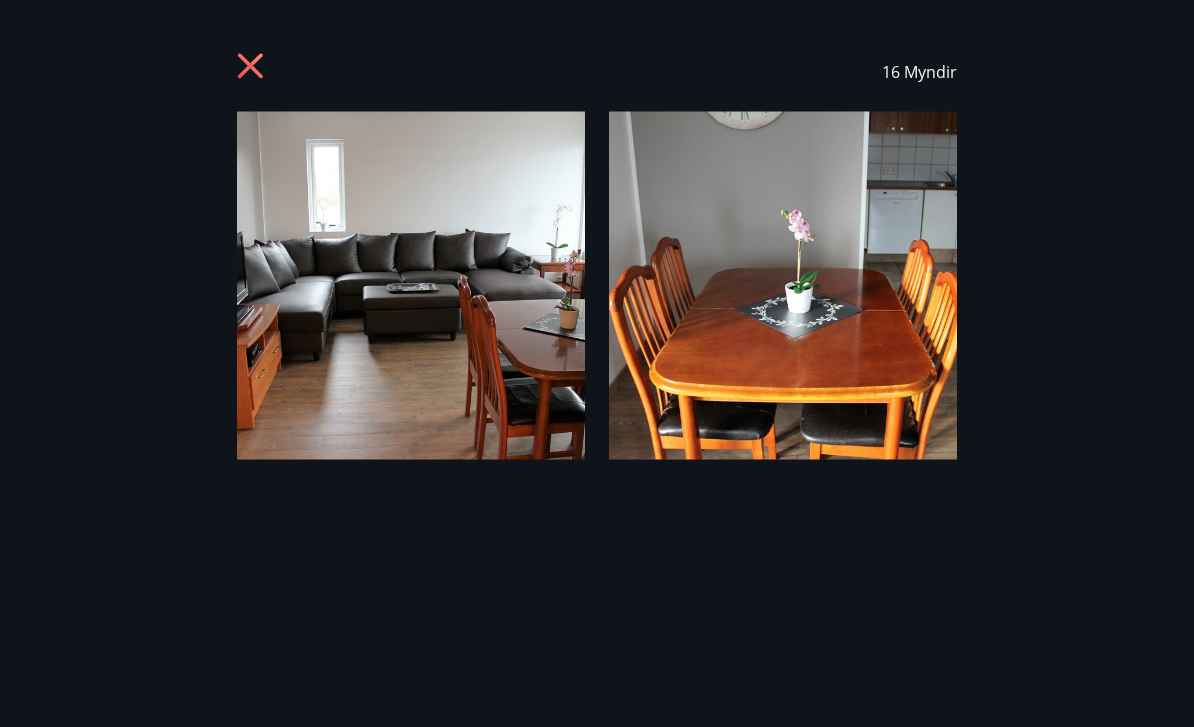 scroll, scrollTop: 237, scrollLeft: 0, axis: vertical 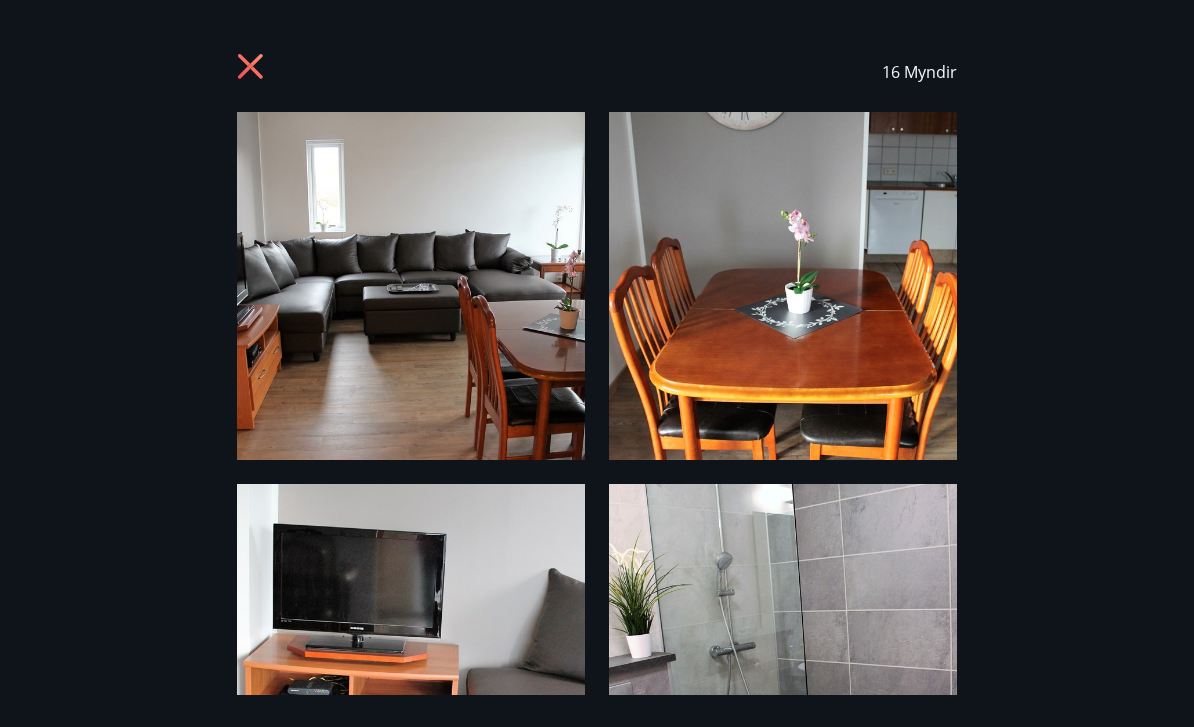 click 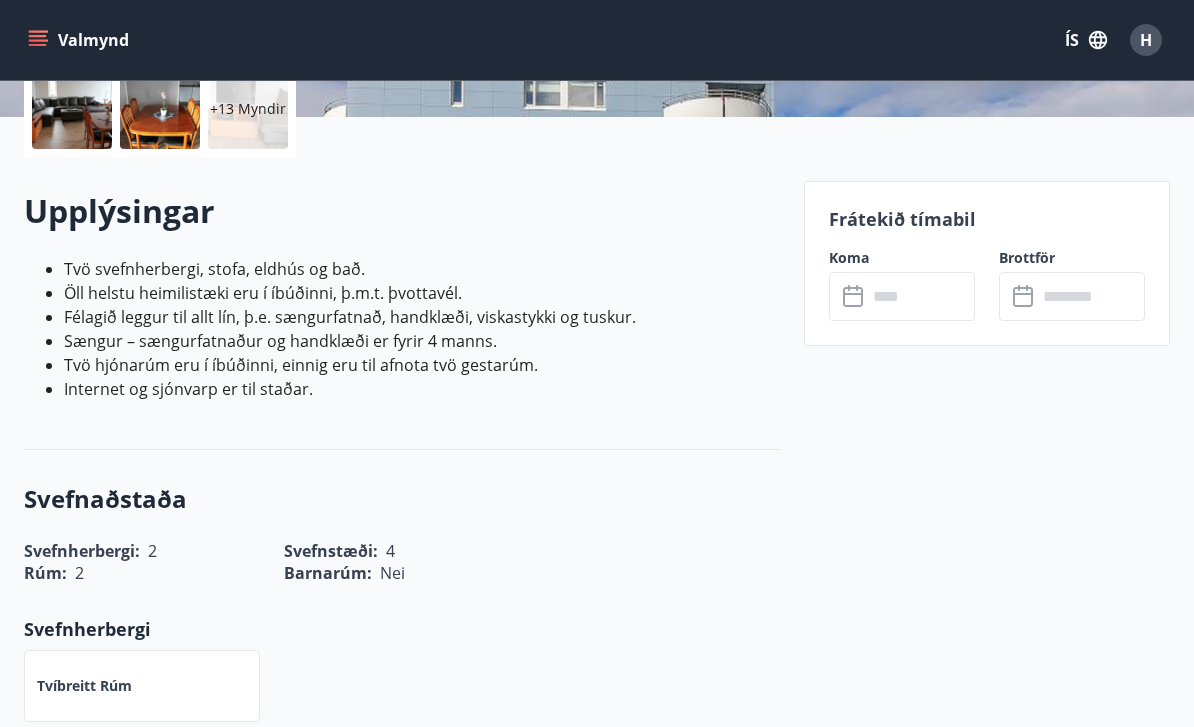 scroll, scrollTop: 482, scrollLeft: 0, axis: vertical 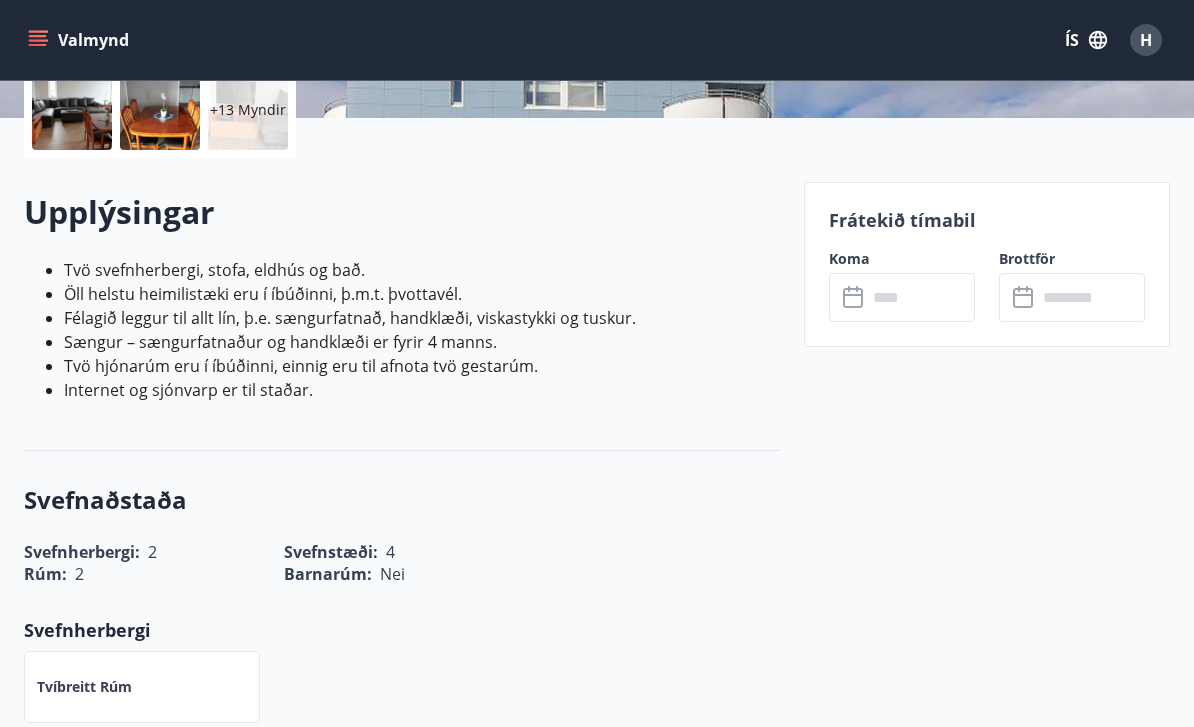 click at bounding box center (921, 297) 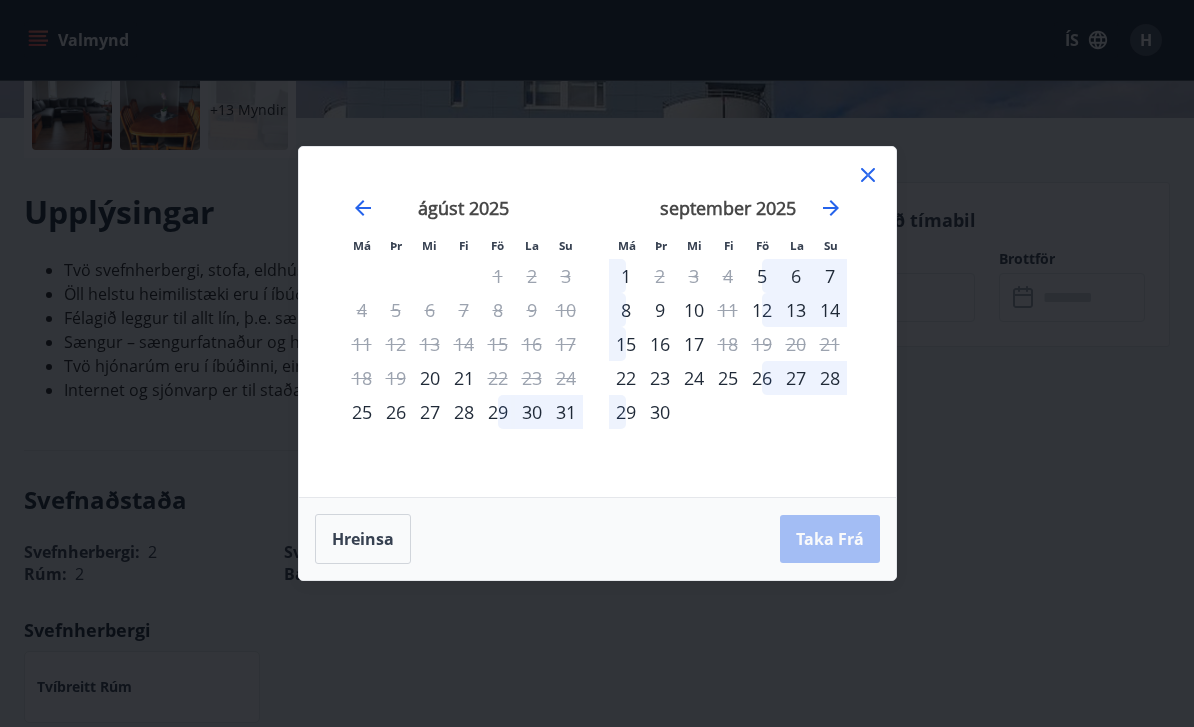 click 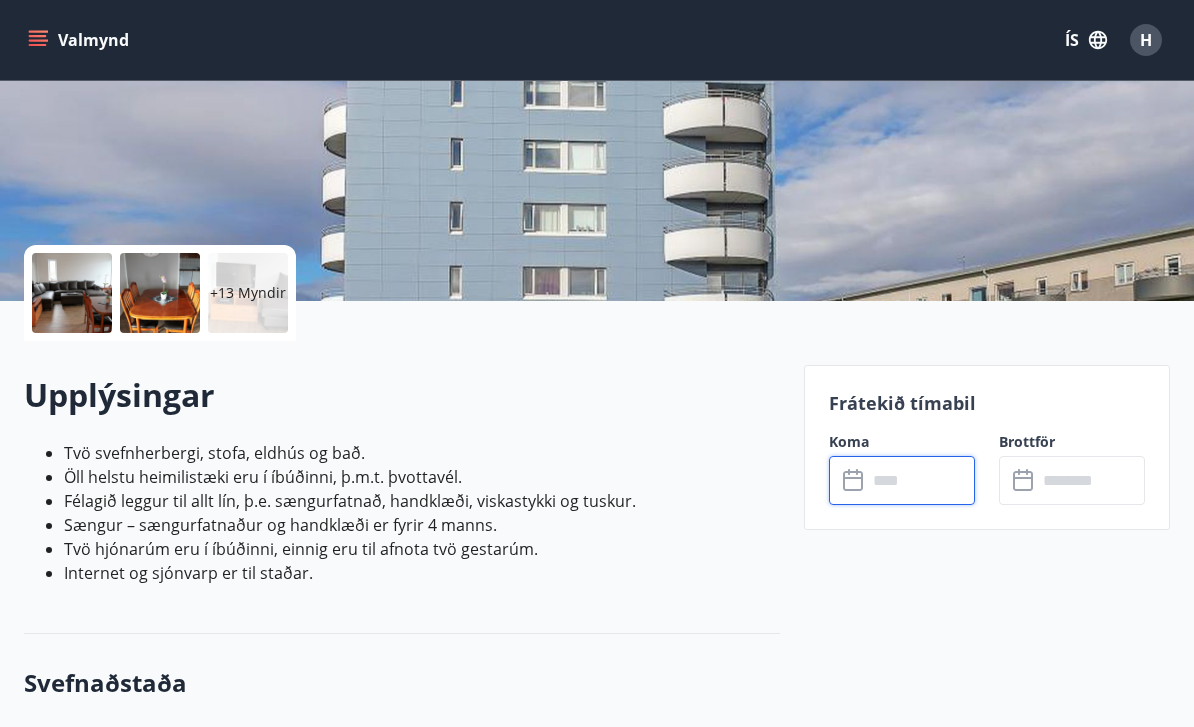 scroll, scrollTop: 0, scrollLeft: 0, axis: both 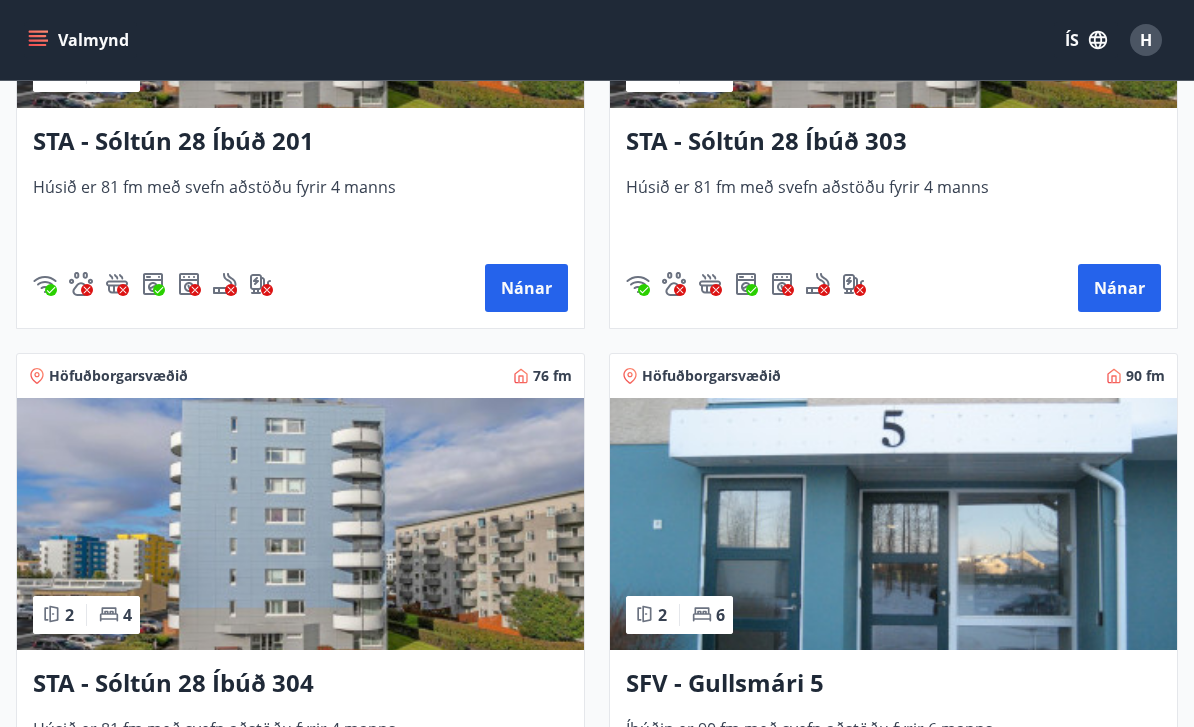 click at bounding box center [300, 524] 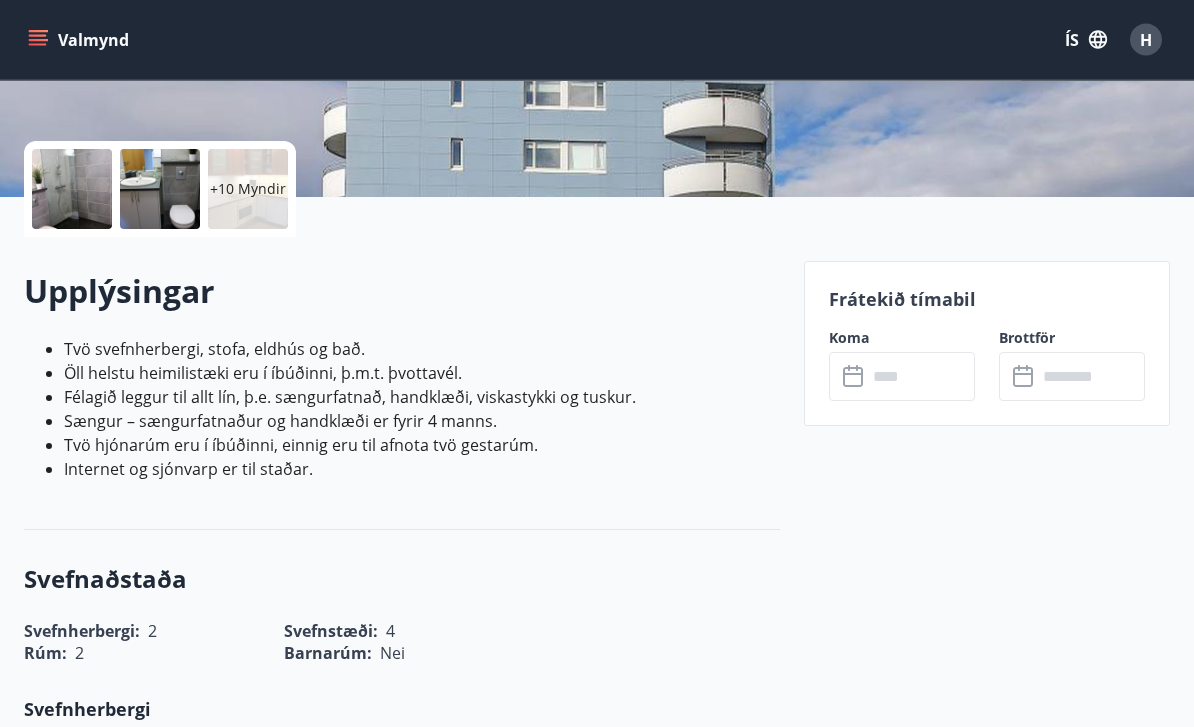 scroll, scrollTop: 414, scrollLeft: 0, axis: vertical 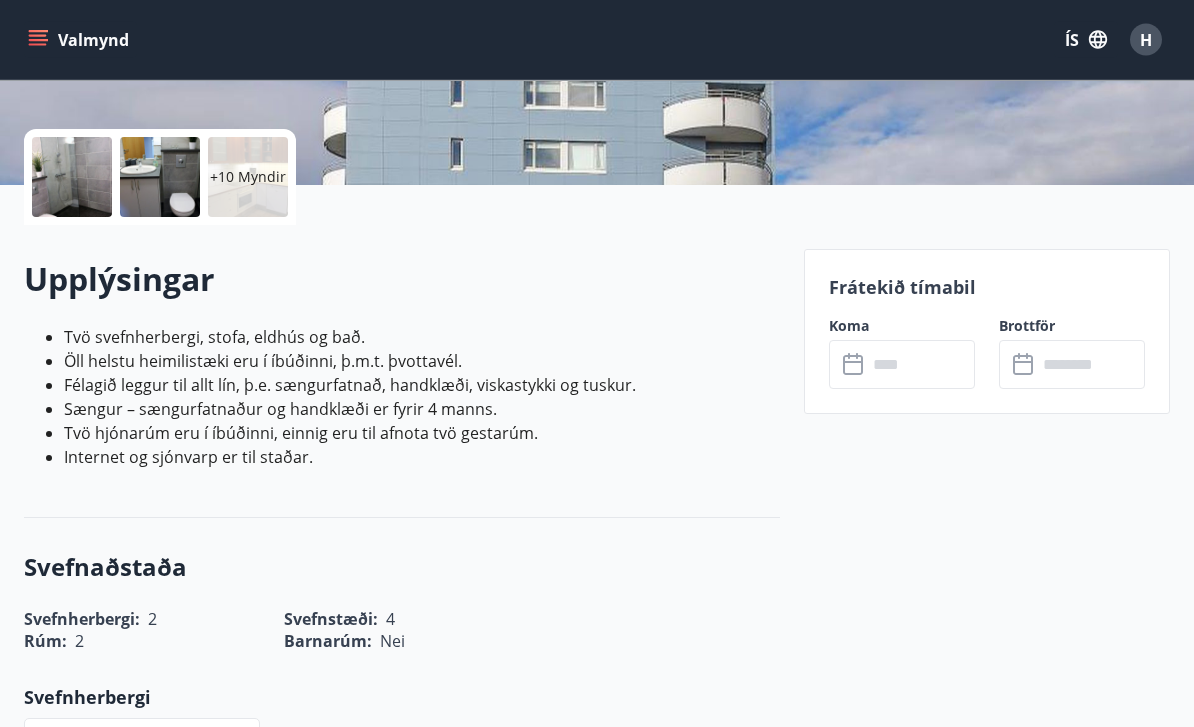 click at bounding box center [921, 365] 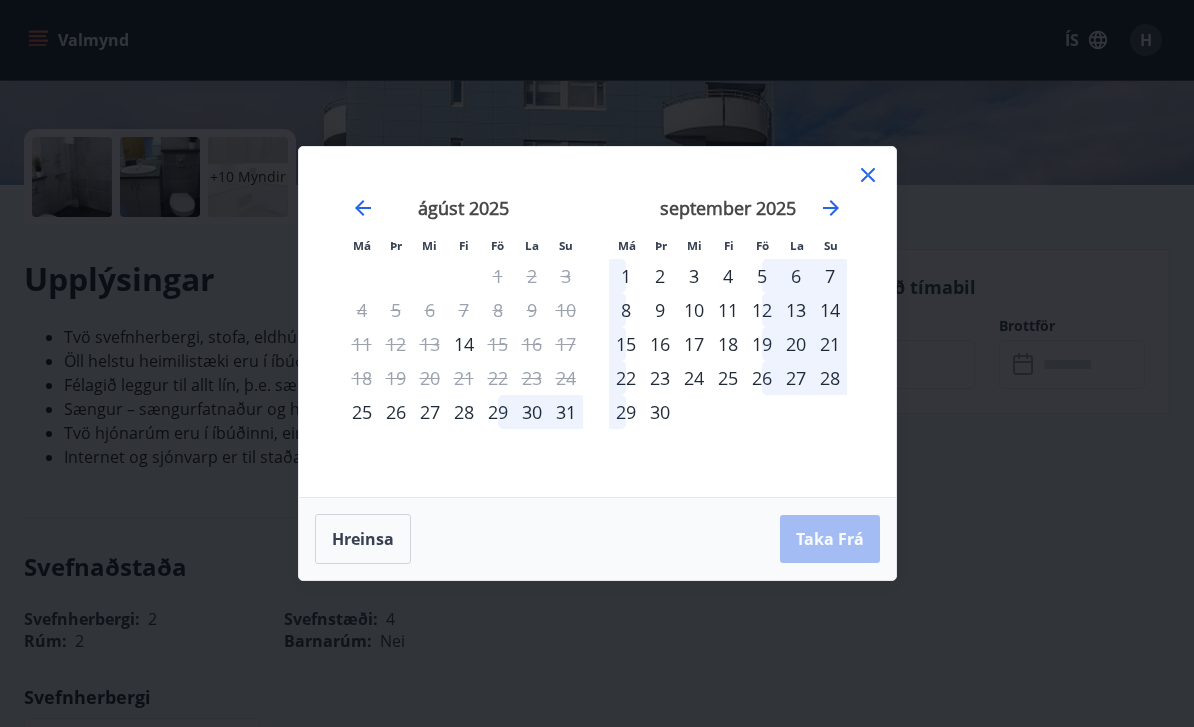 click on "10" at bounding box center [694, 310] 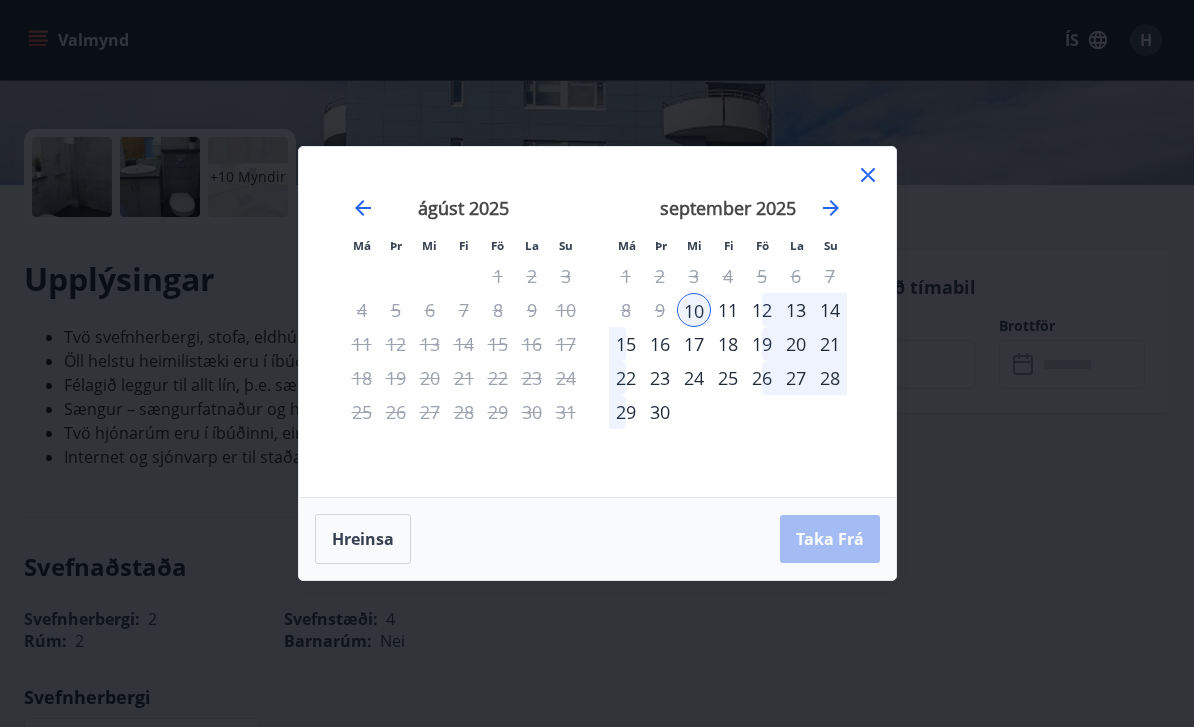 click on "13" at bounding box center [796, 310] 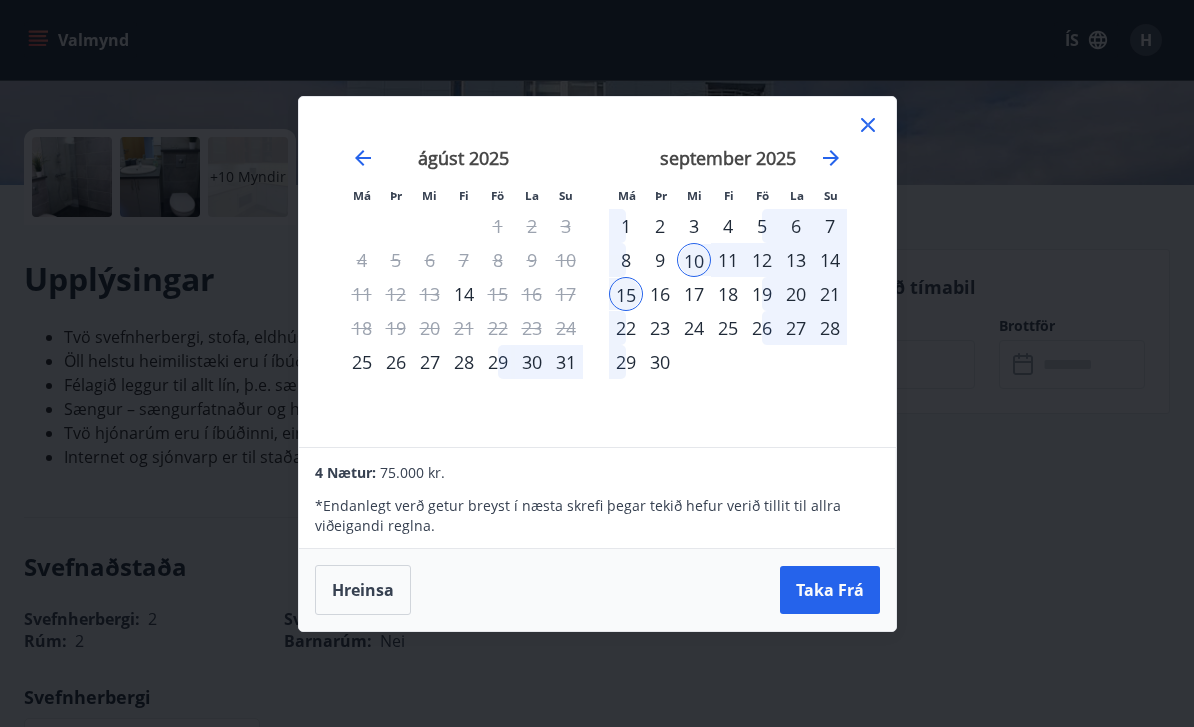 click on "13" at bounding box center [796, 260] 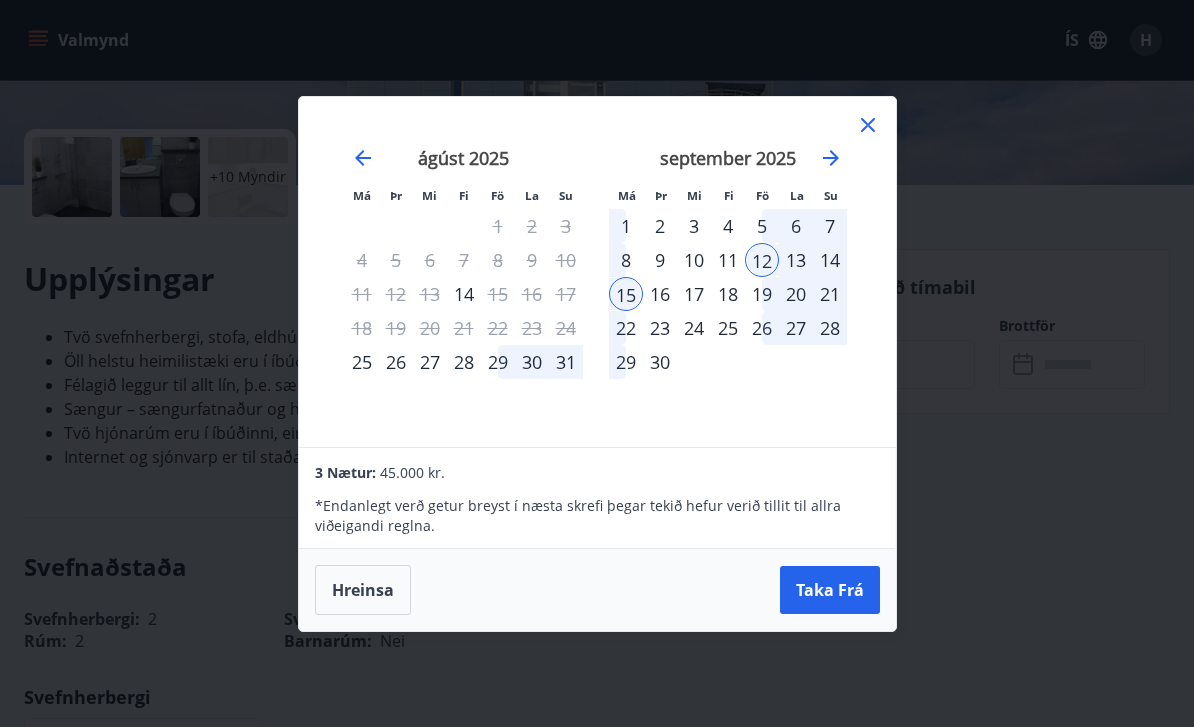 click on "10" at bounding box center [694, 260] 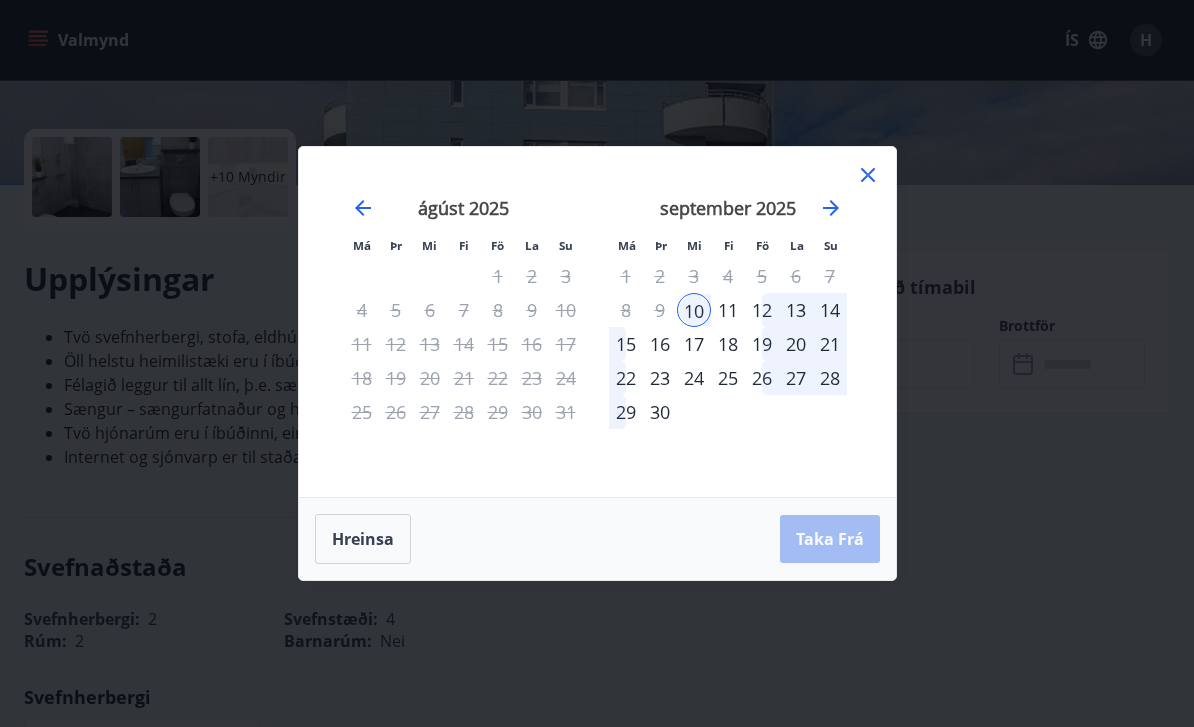 click on "13" at bounding box center [796, 310] 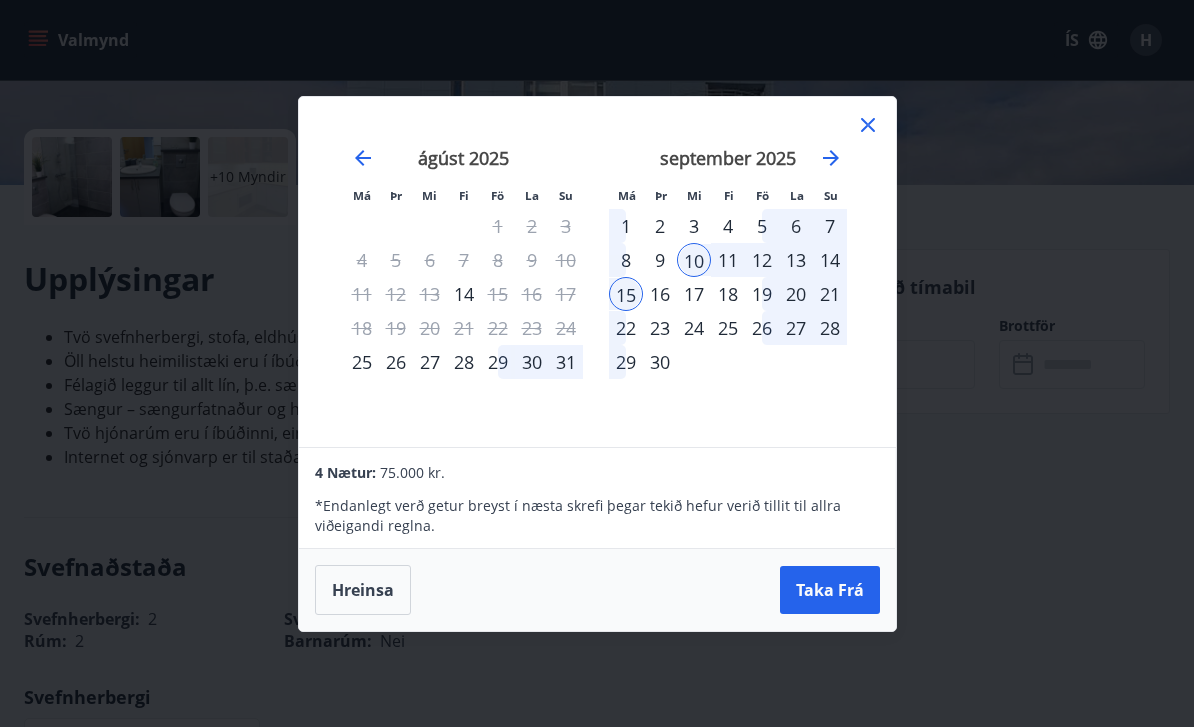 click on "10" at bounding box center [694, 260] 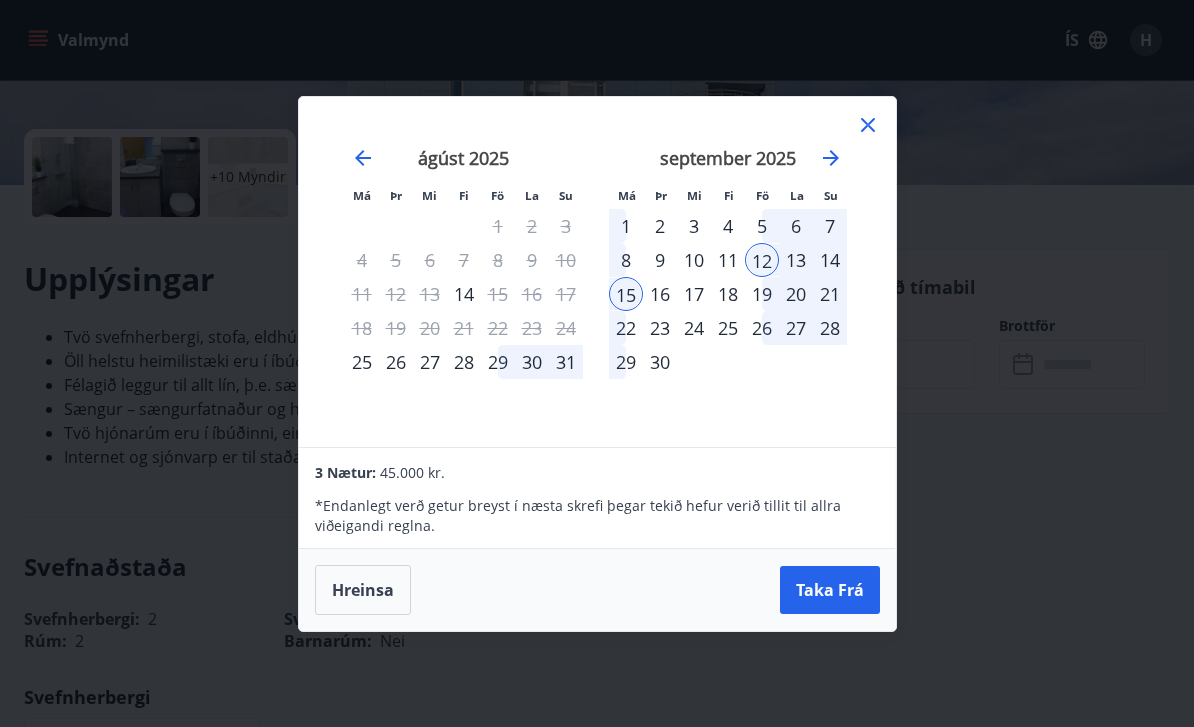 click on "10" at bounding box center (694, 260) 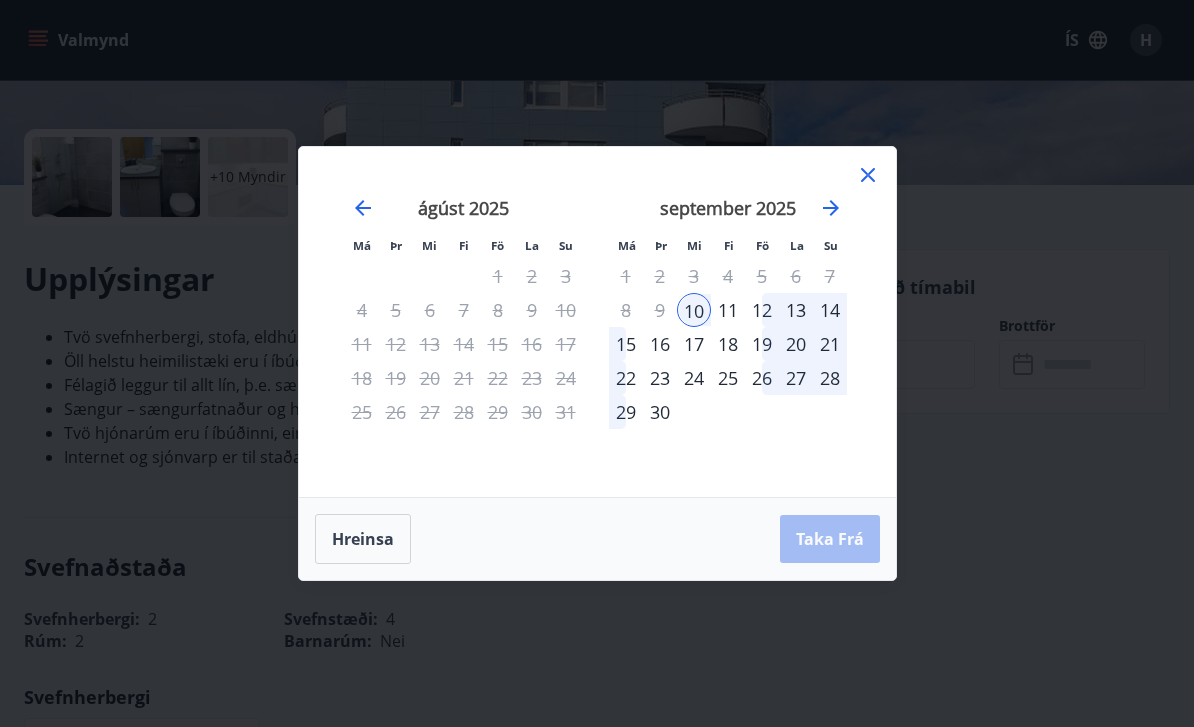 click on "12" at bounding box center (762, 310) 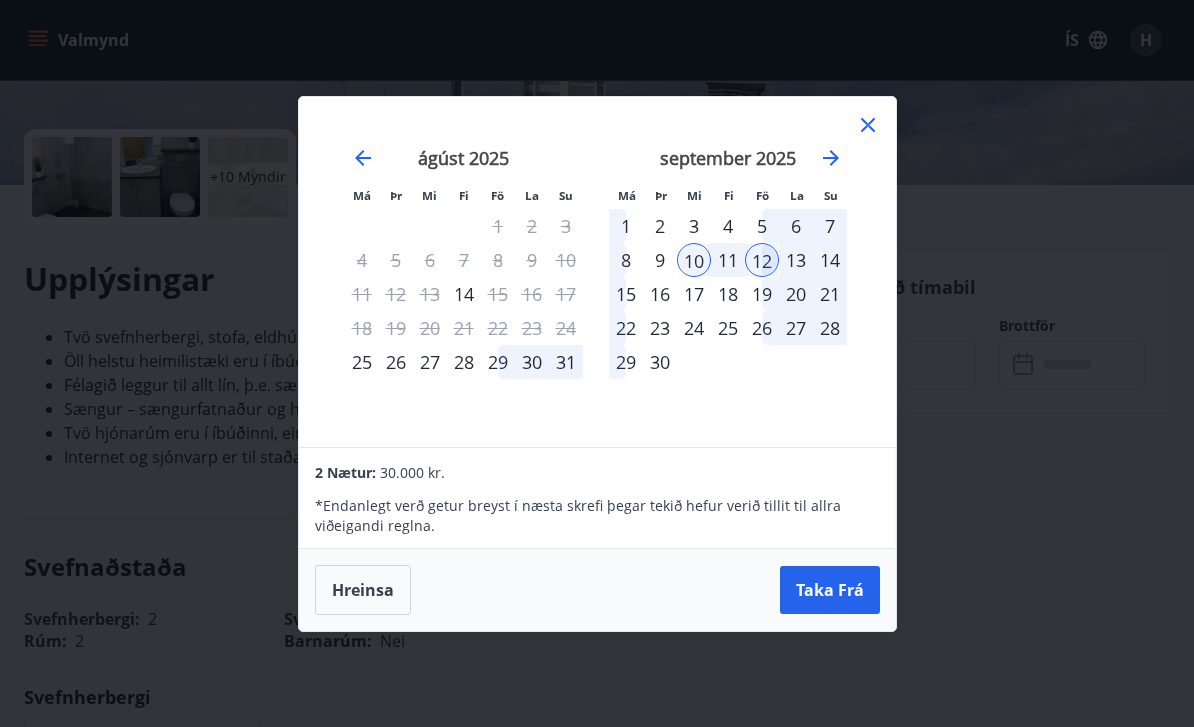 click on "13" at bounding box center (796, 260) 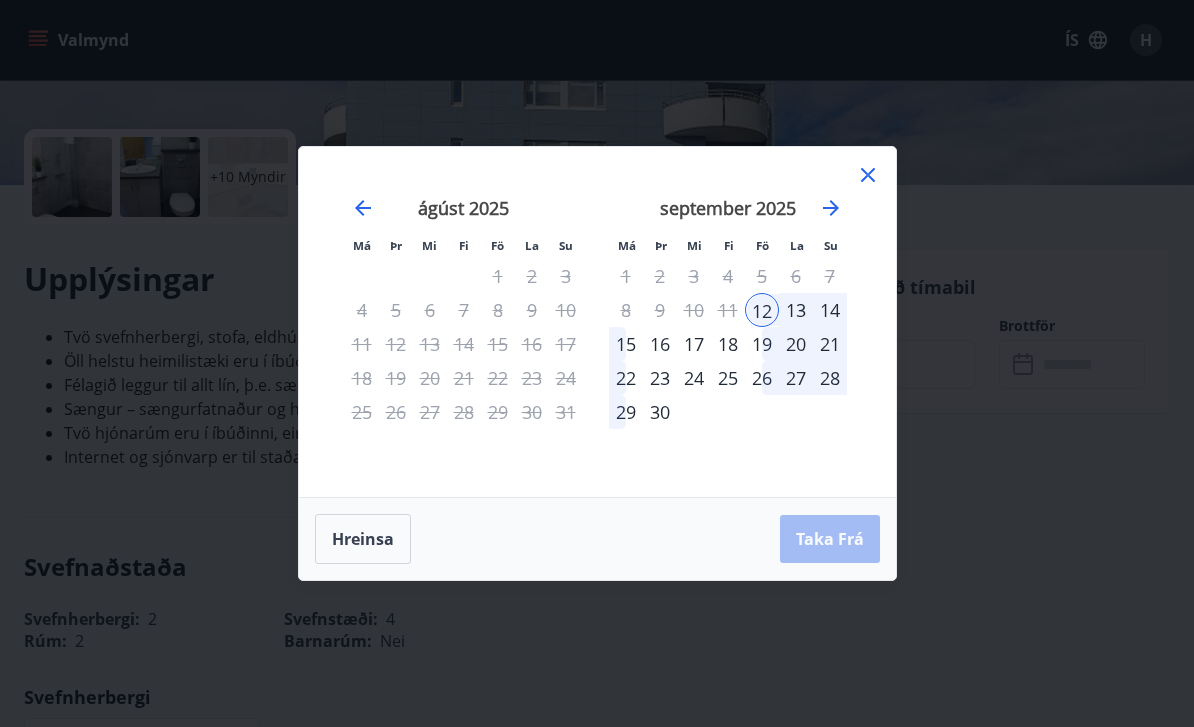 click on "13" at bounding box center (796, 310) 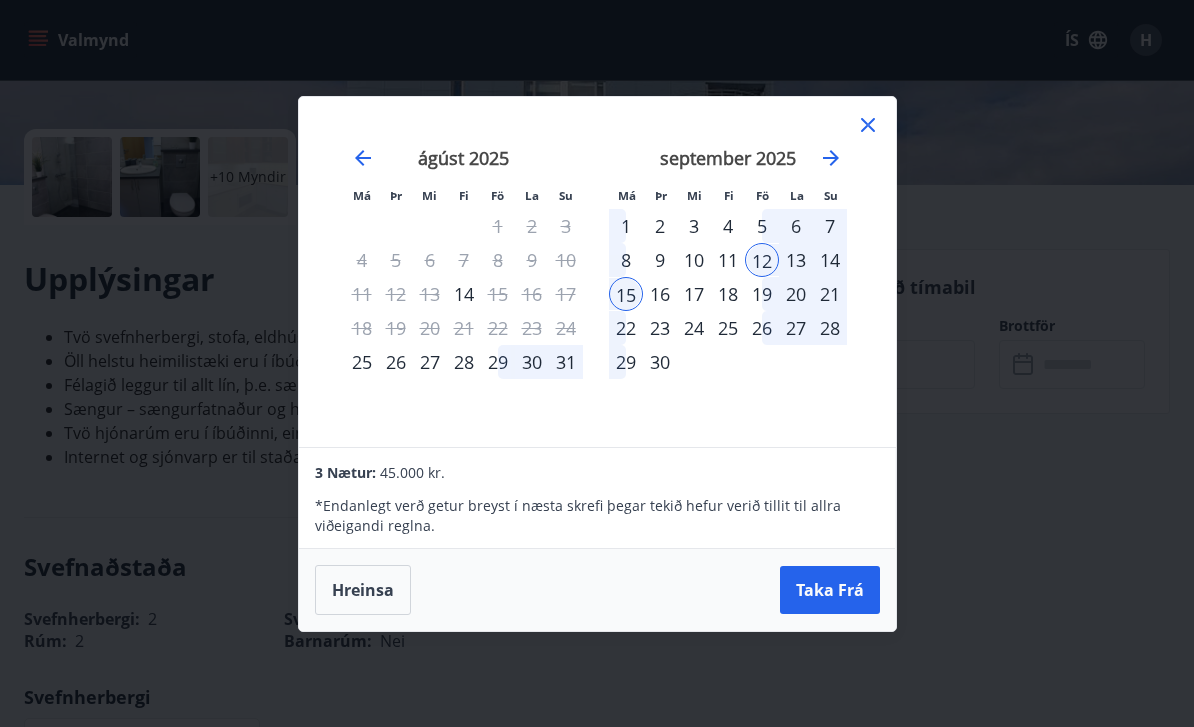 click on "10" at bounding box center (694, 260) 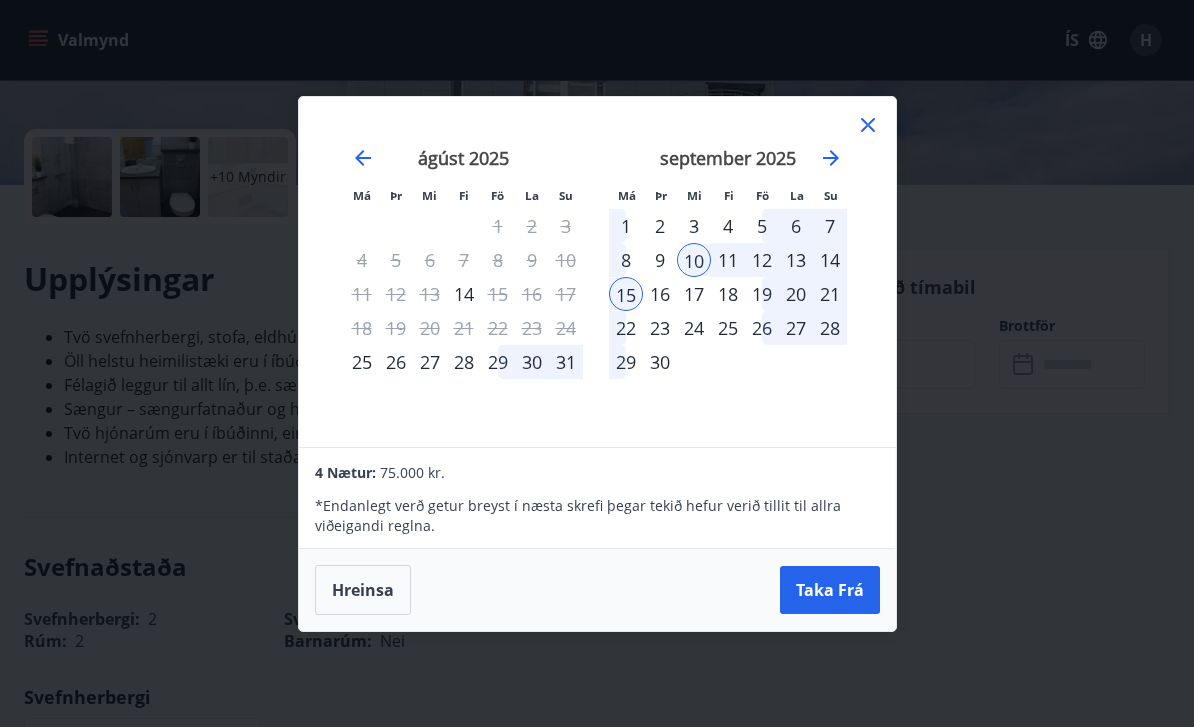 click on "13" at bounding box center (796, 260) 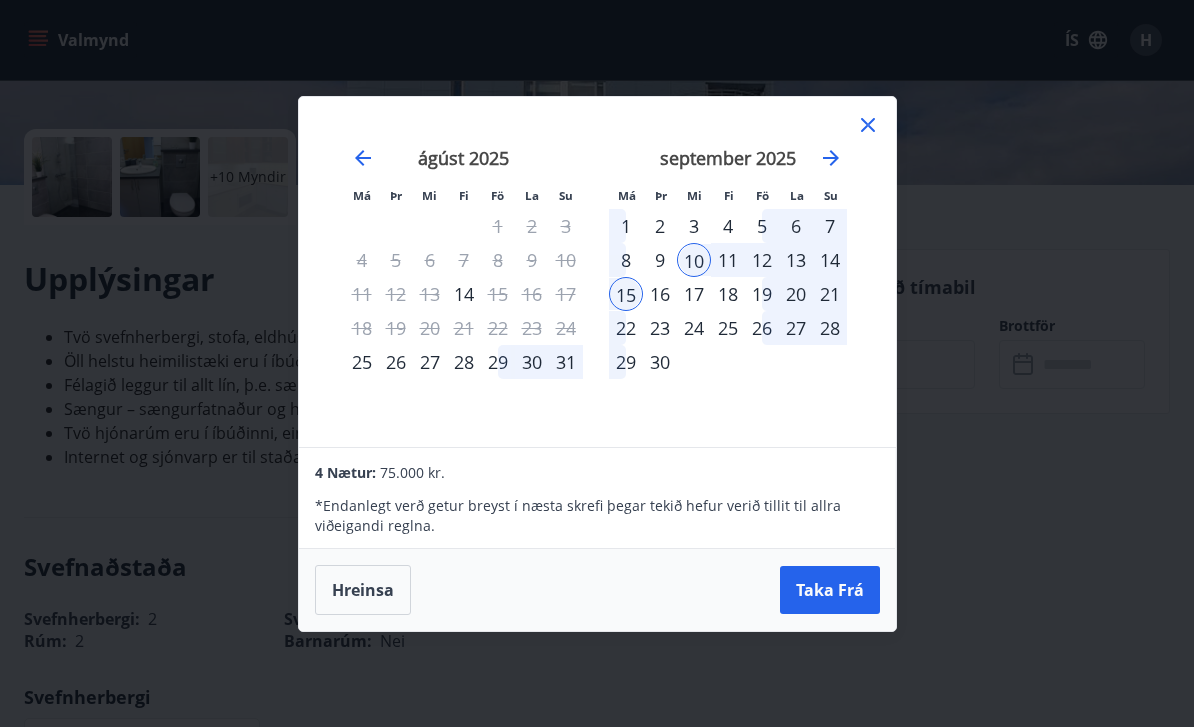 click on "13" at bounding box center (796, 260) 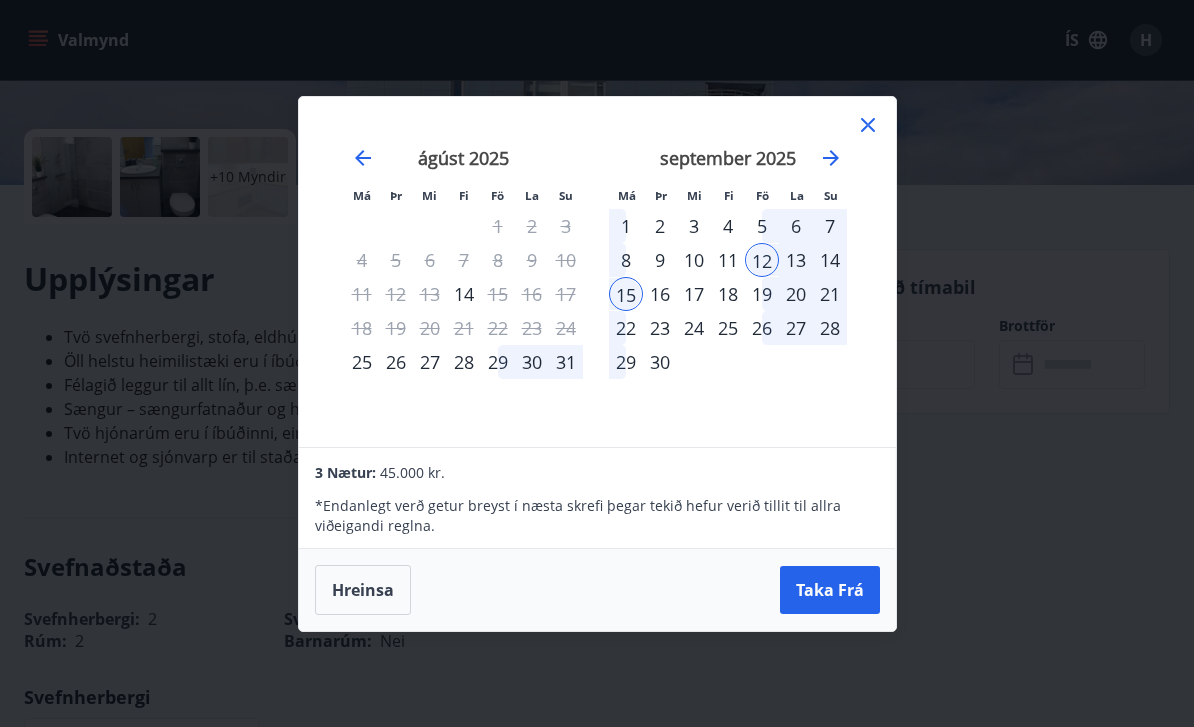 click on "10" at bounding box center (694, 260) 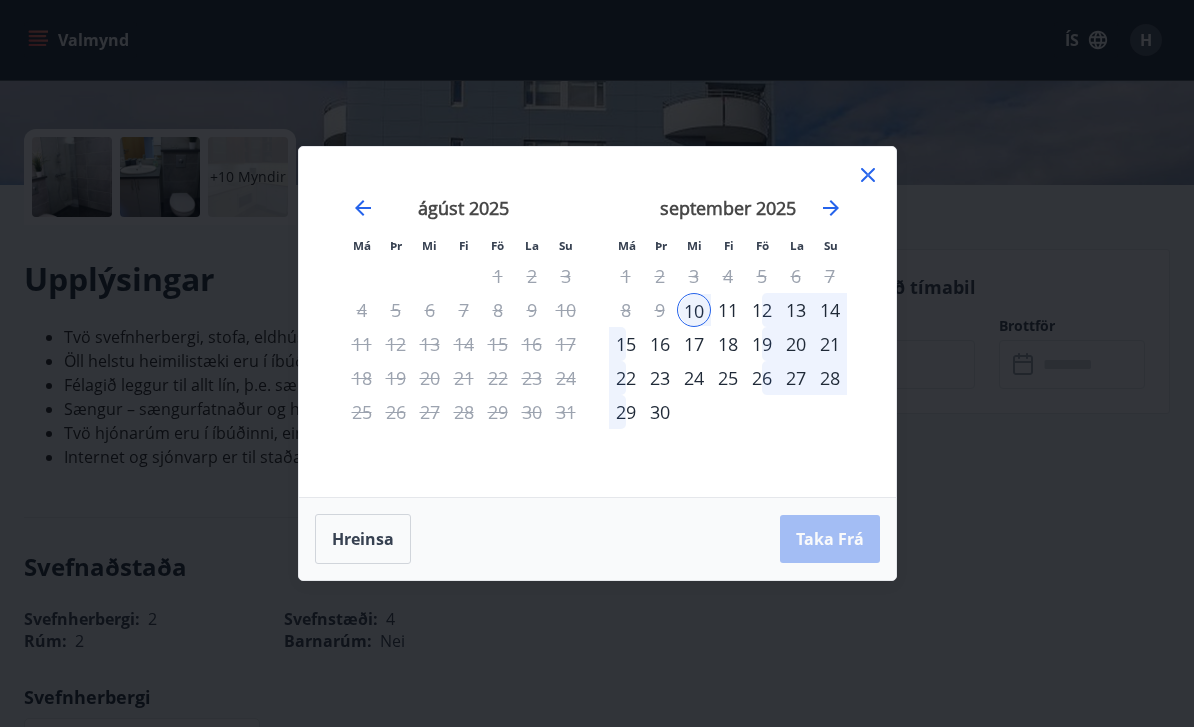 click on "14" at bounding box center [830, 310] 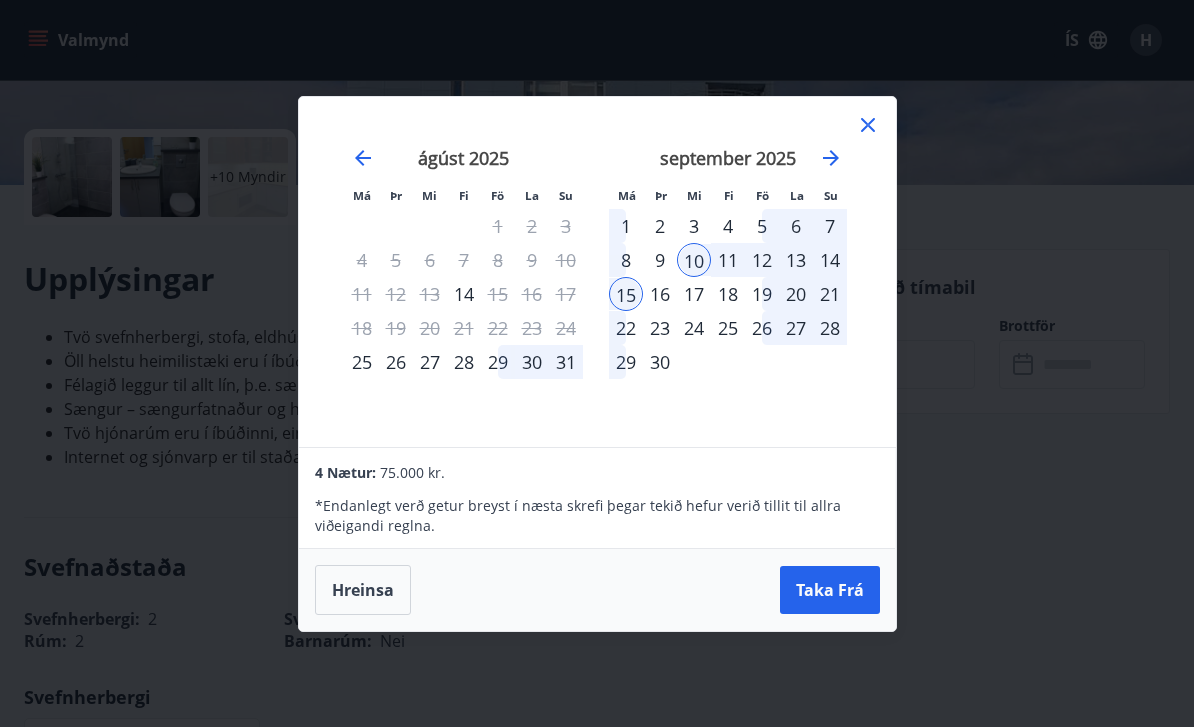 click on "14" at bounding box center (830, 260) 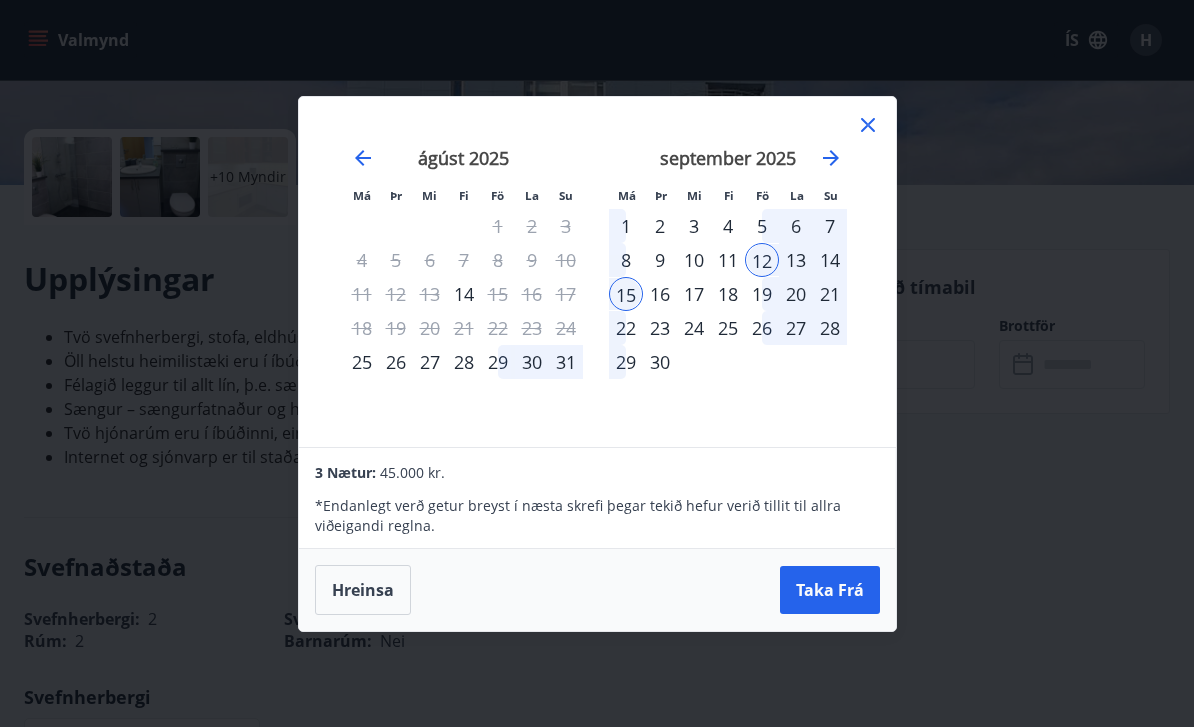 click on "10" at bounding box center [694, 260] 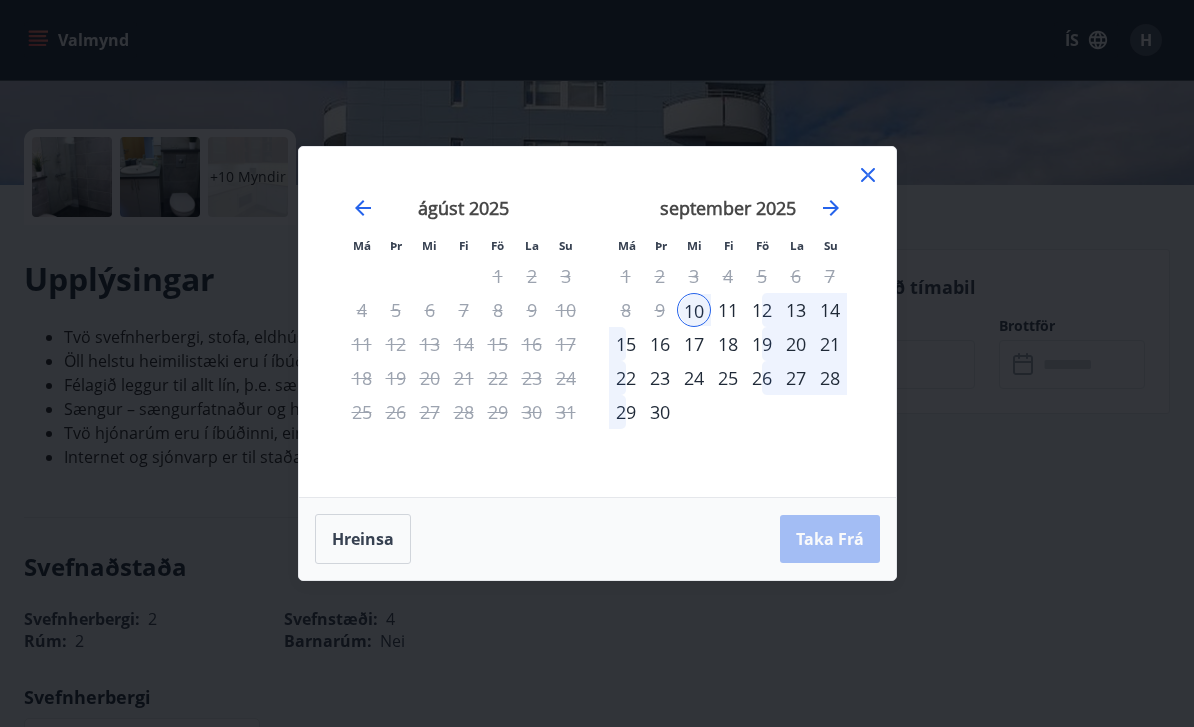 click 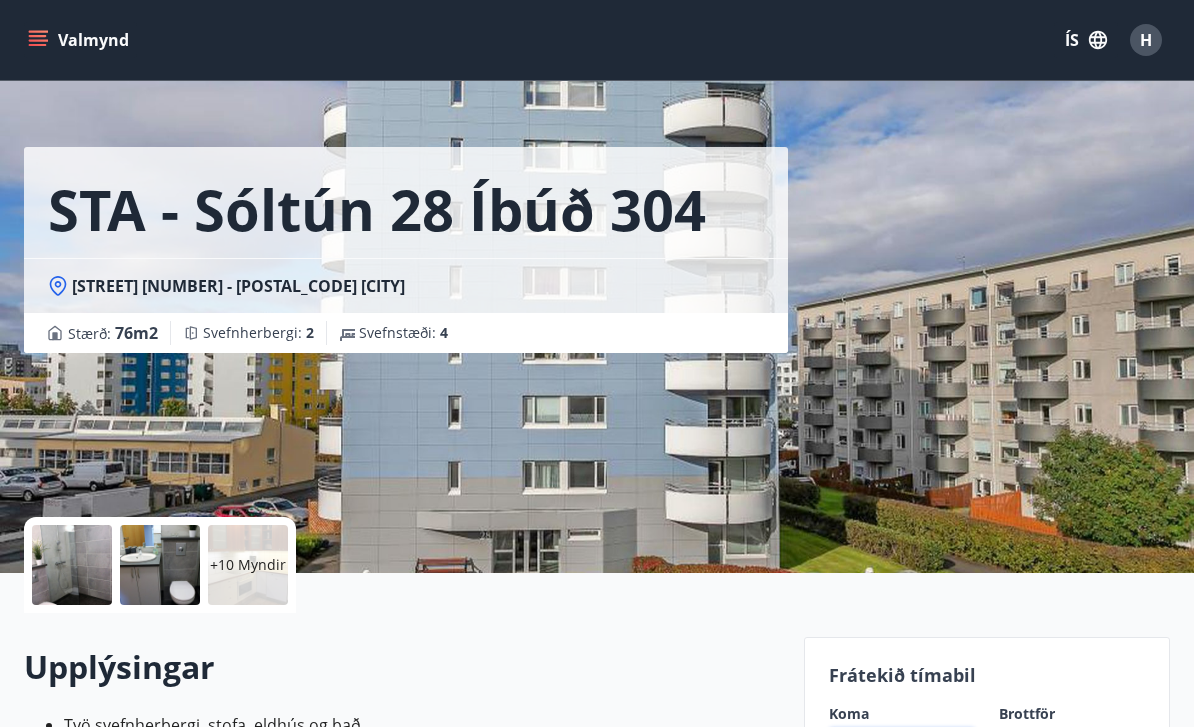 scroll, scrollTop: 0, scrollLeft: 0, axis: both 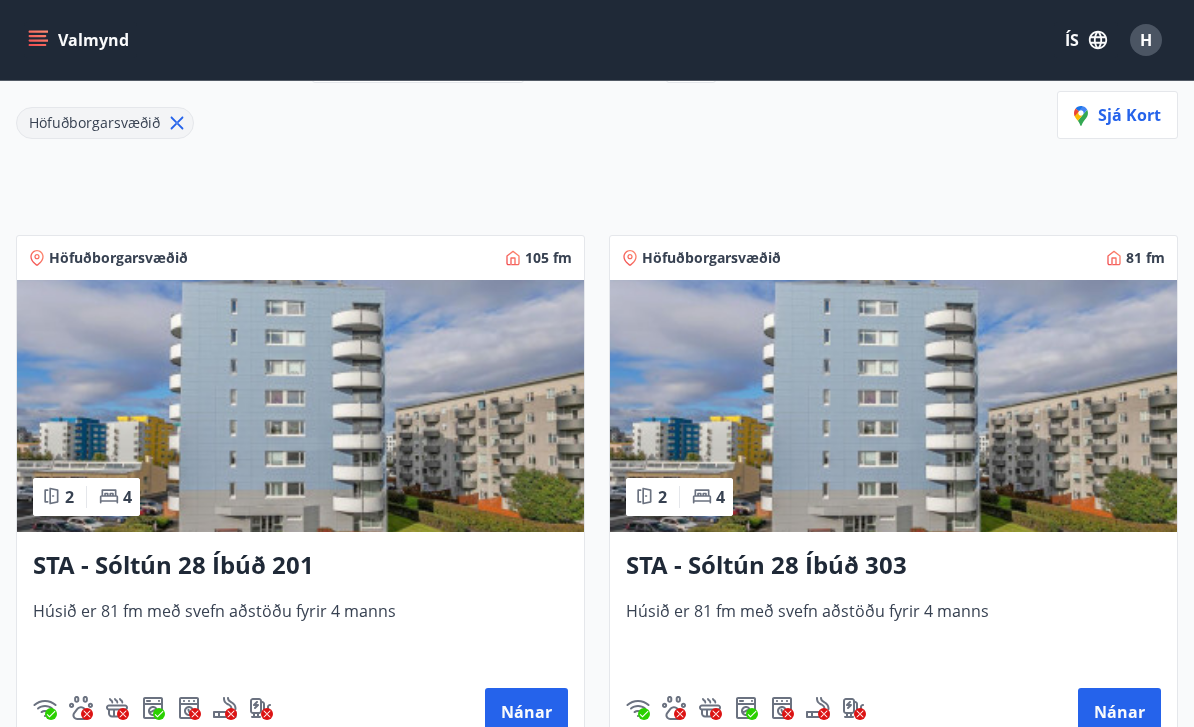click at bounding box center [300, 406] 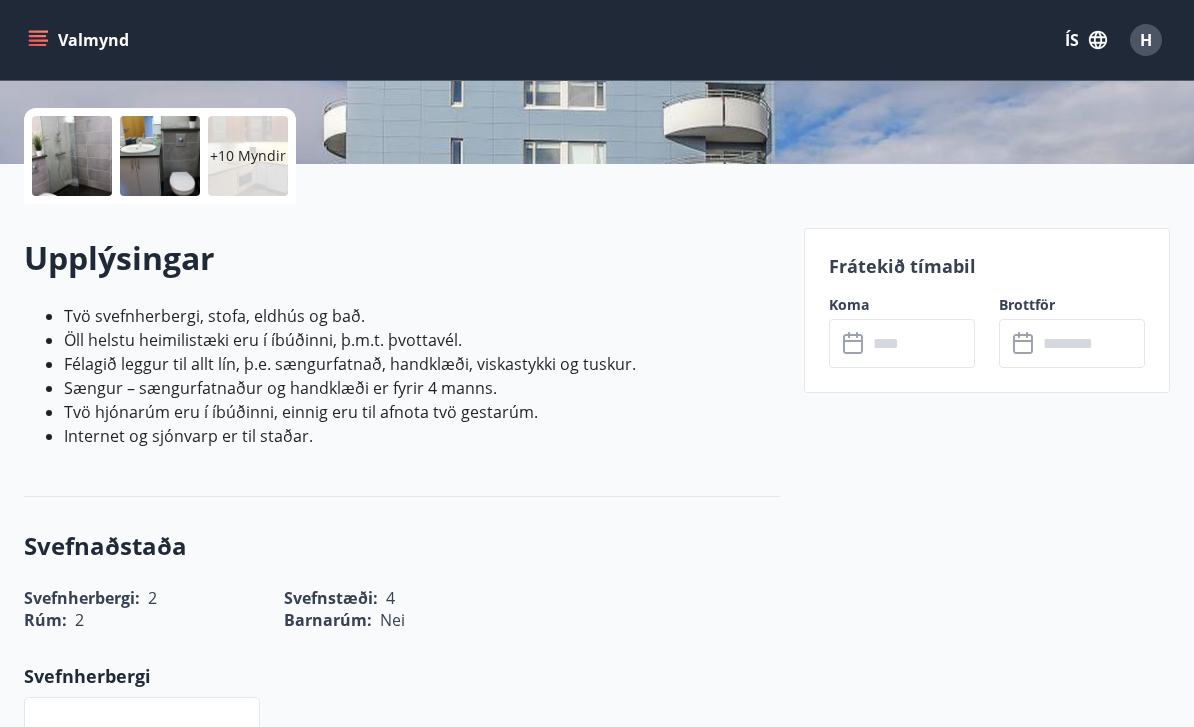 scroll, scrollTop: 437, scrollLeft: 0, axis: vertical 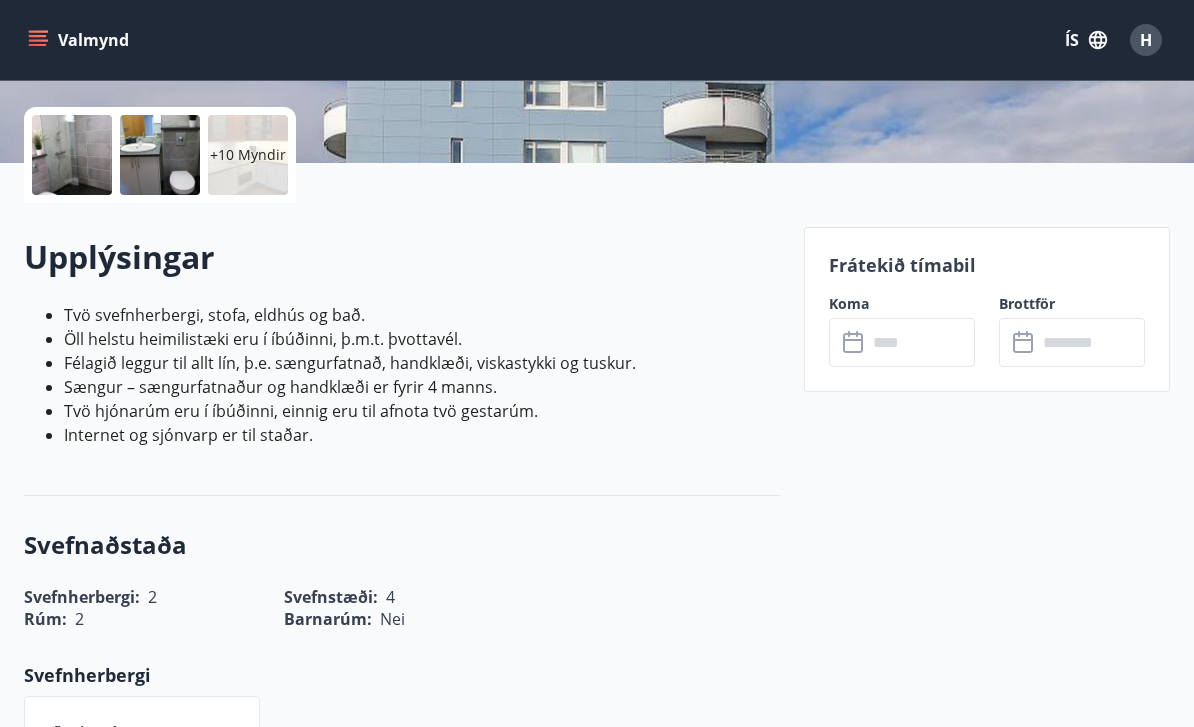 click at bounding box center (921, 342) 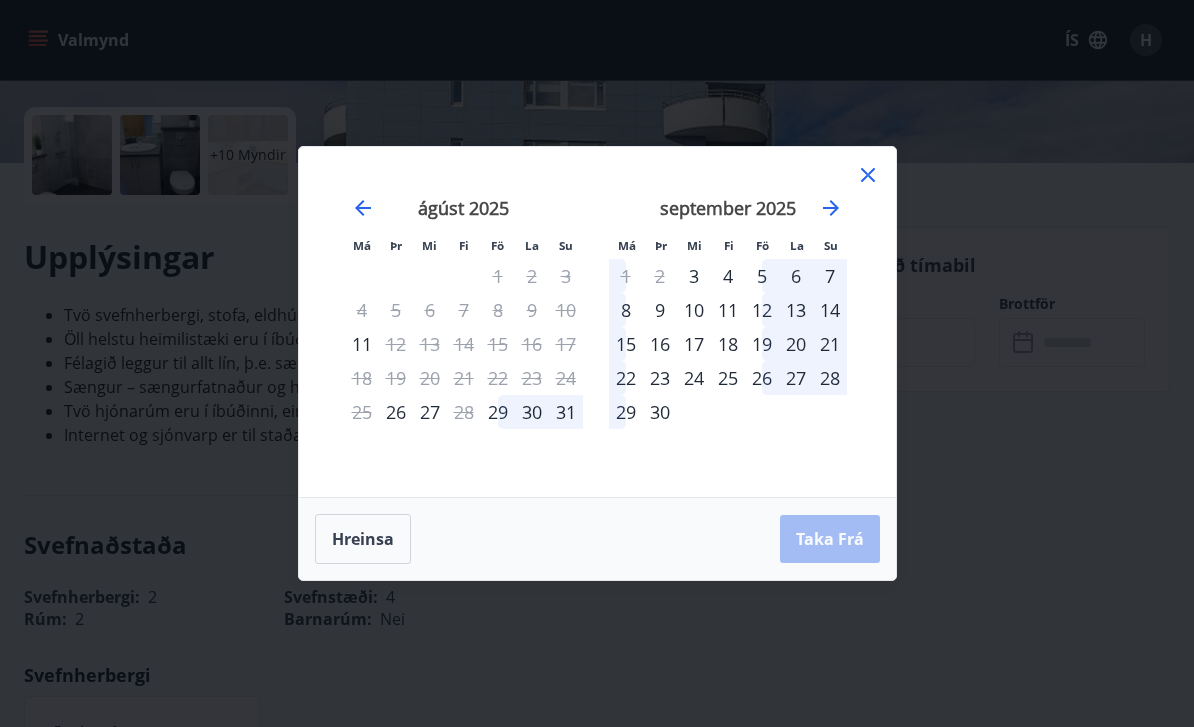 click on "10" at bounding box center (694, 310) 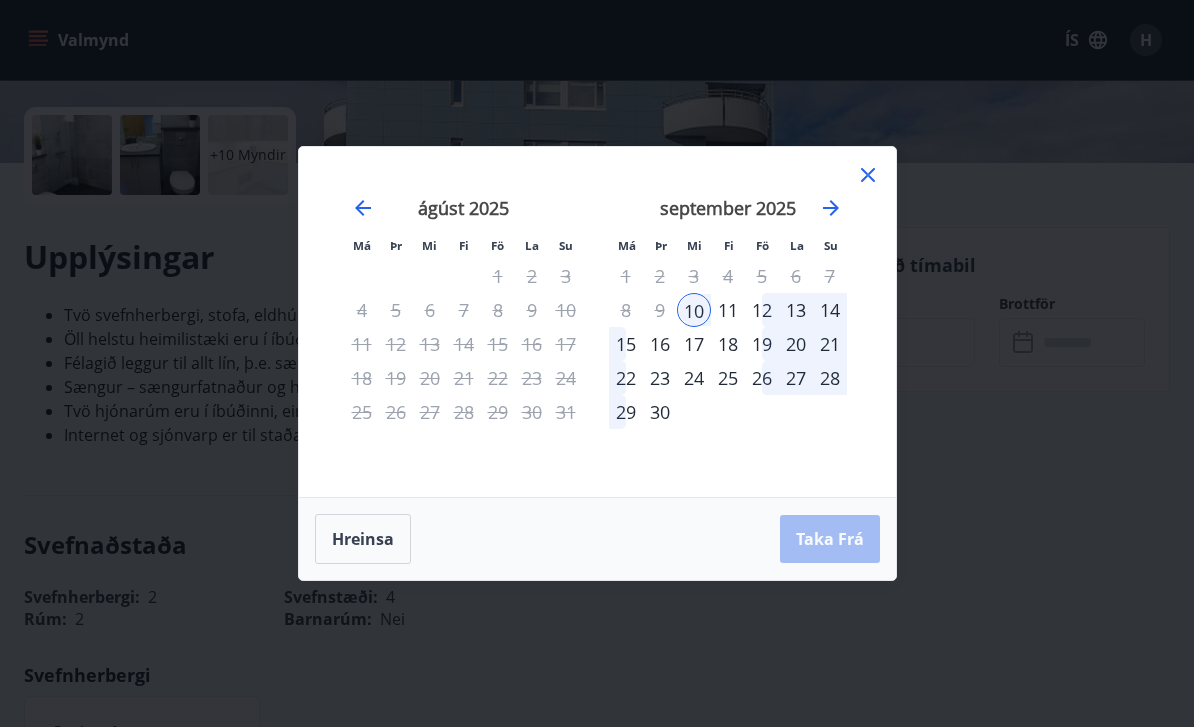 click on "13" at bounding box center [796, 310] 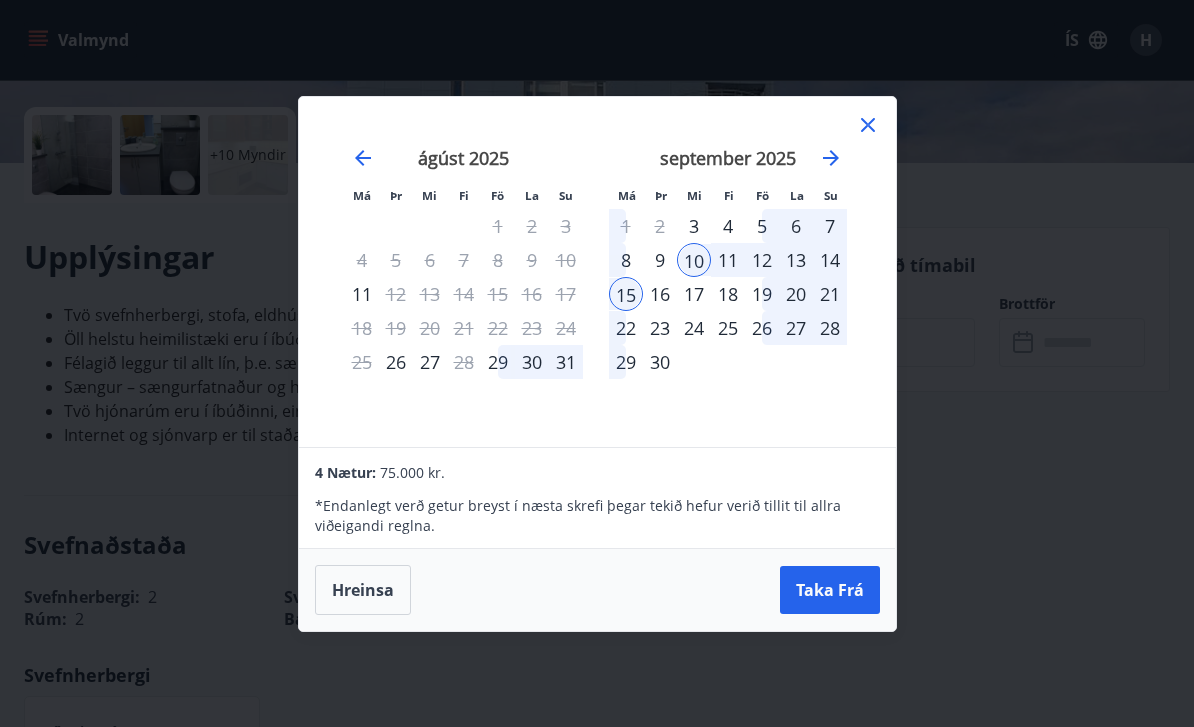 click on "12" at bounding box center [762, 260] 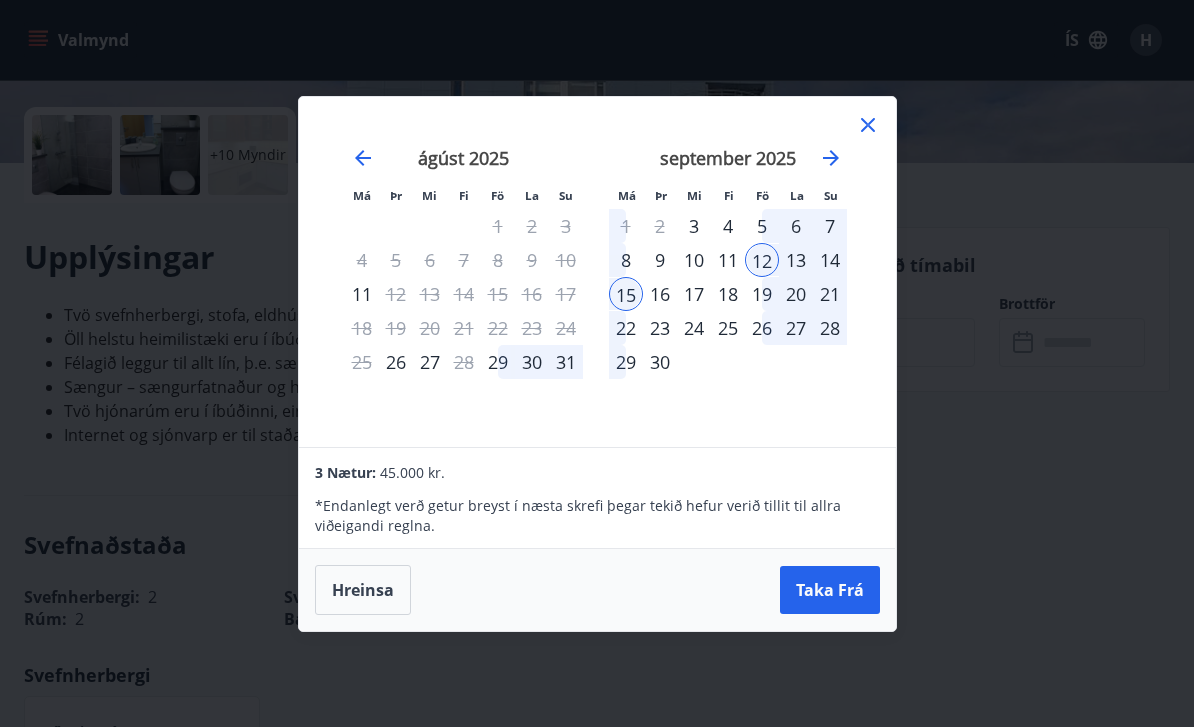 click on "10" at bounding box center [694, 260] 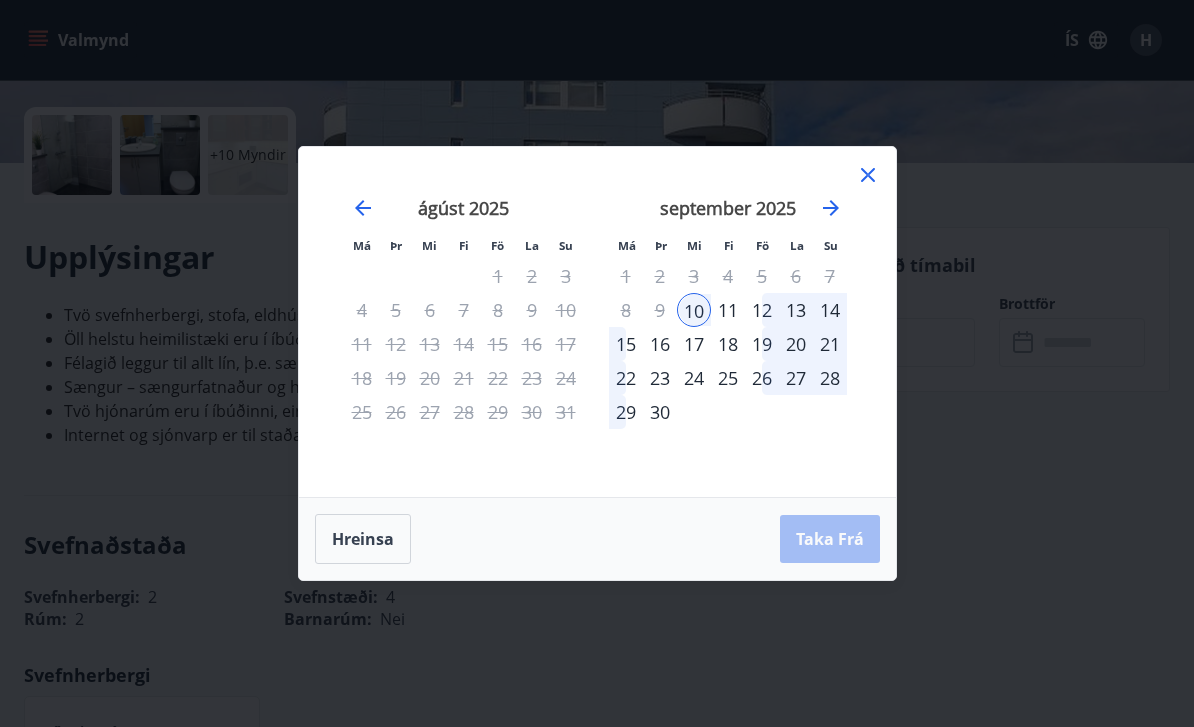 click on "12" at bounding box center [762, 310] 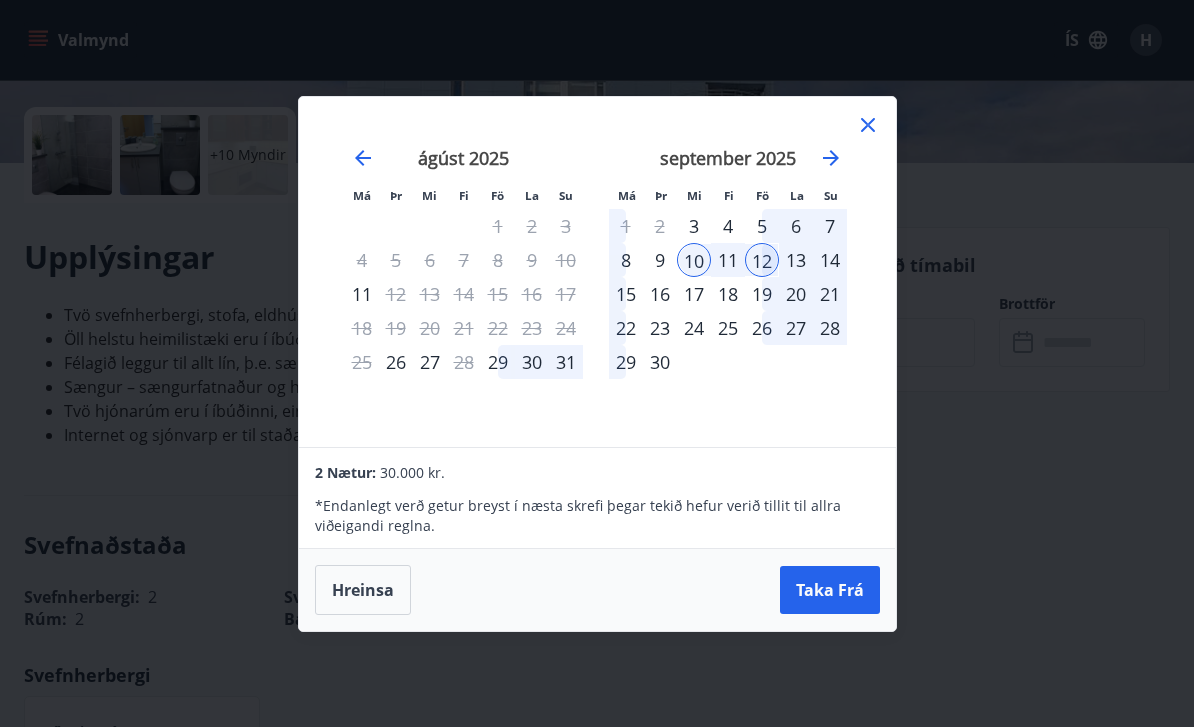 click 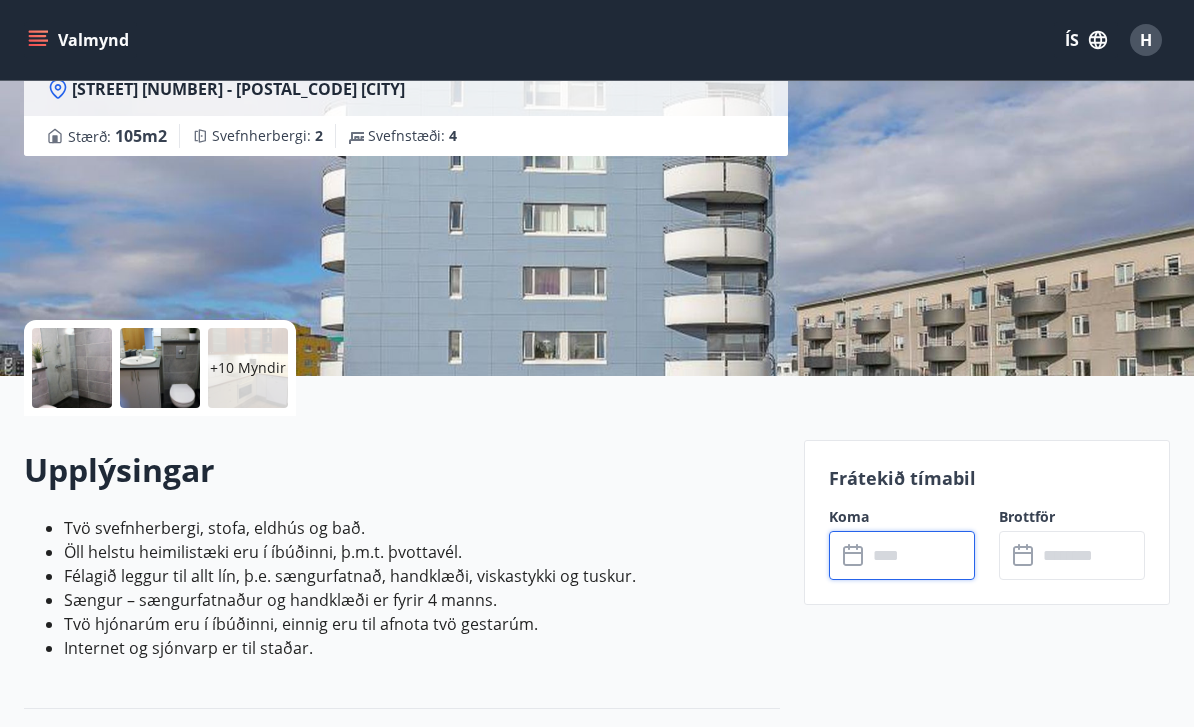 scroll, scrollTop: 223, scrollLeft: 0, axis: vertical 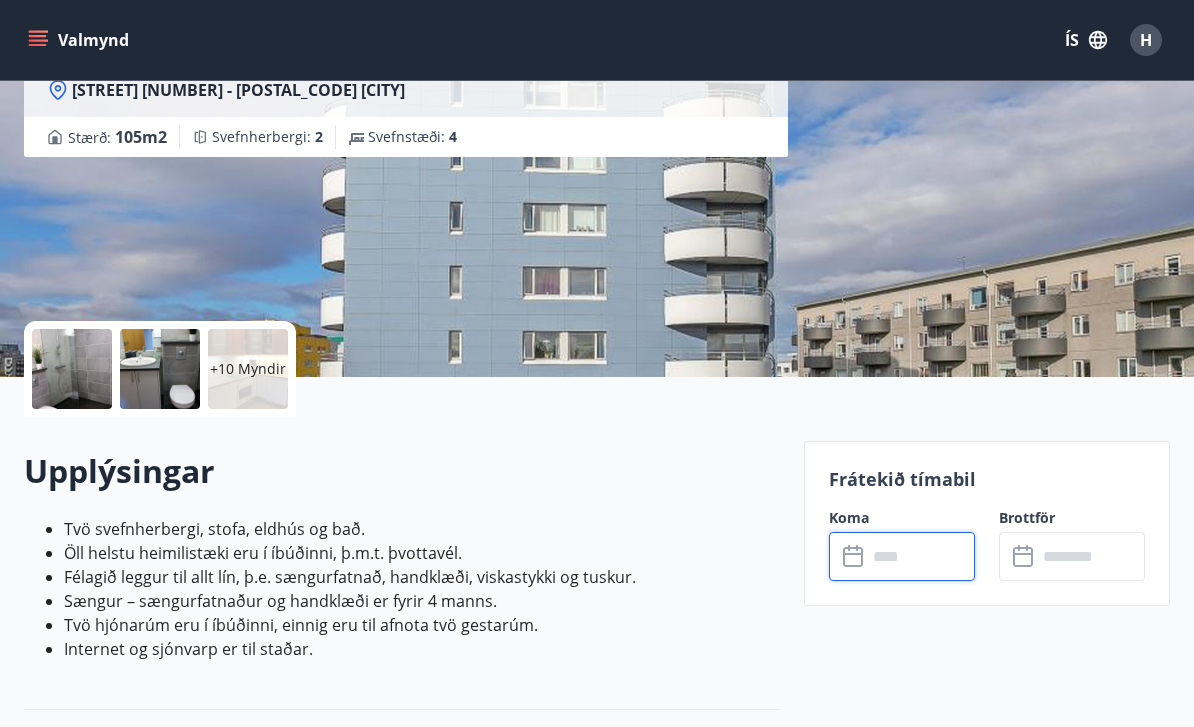 click on "Valmynd" at bounding box center [80, 40] 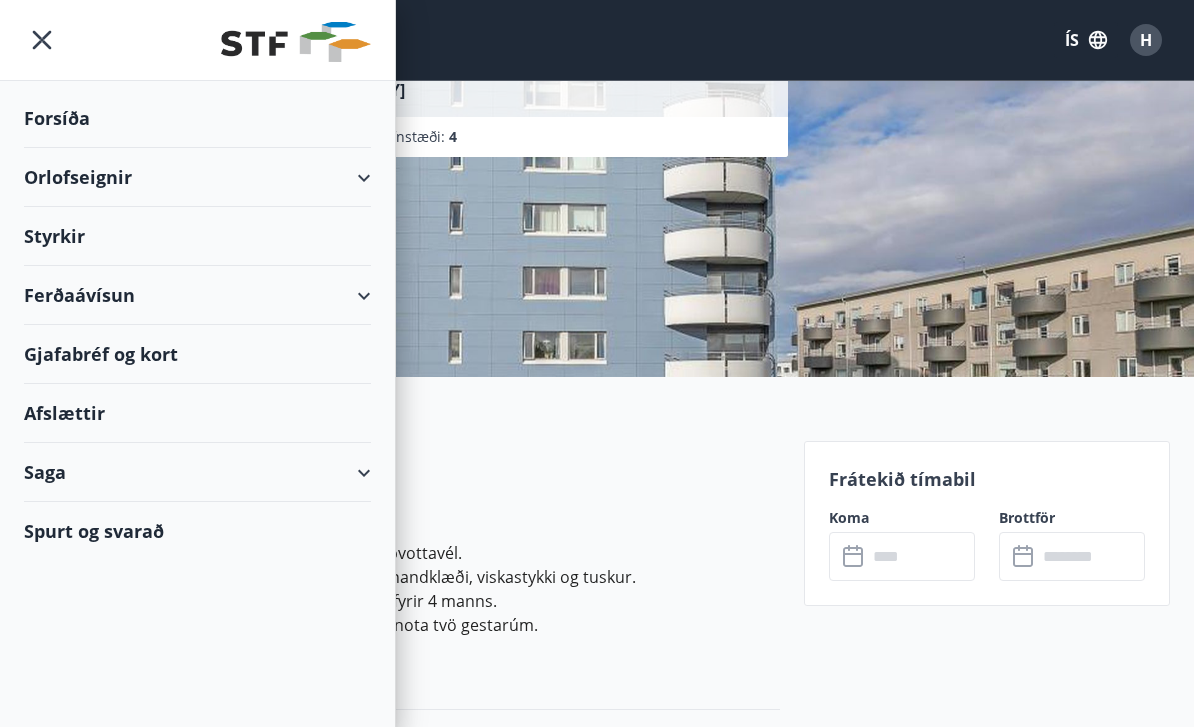 click on "Ferðaávísun" at bounding box center [197, 295] 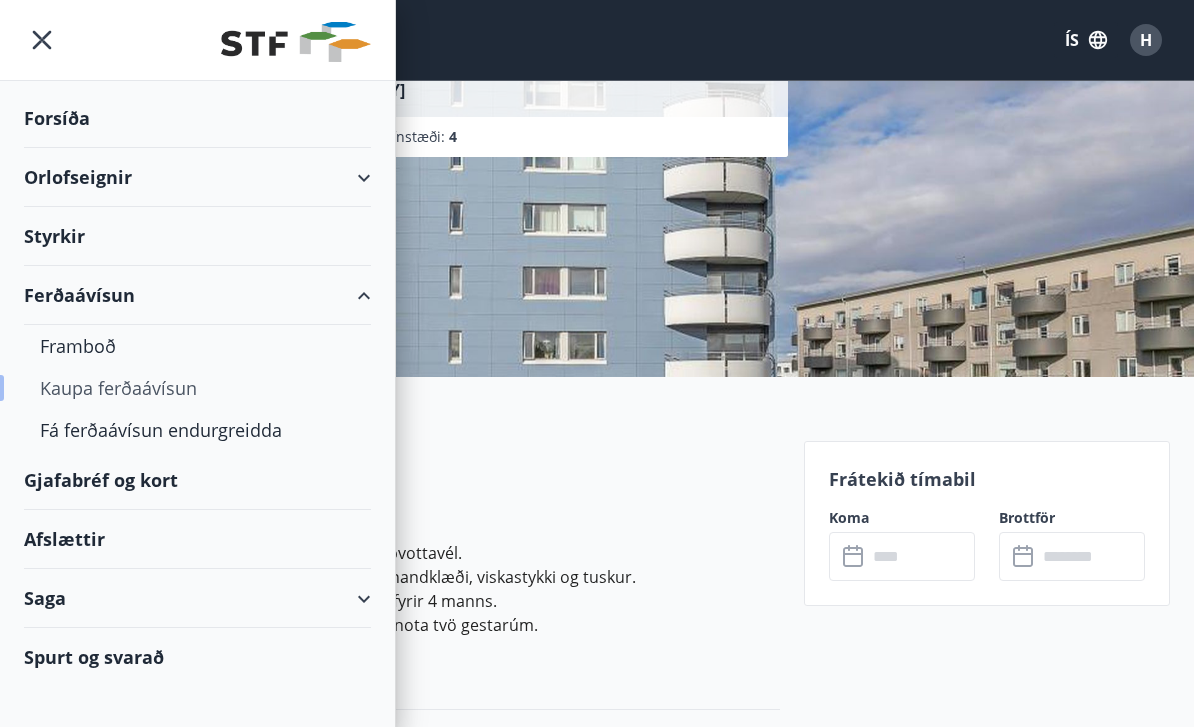 click on "Kaupa ferðaávísun" at bounding box center (197, 388) 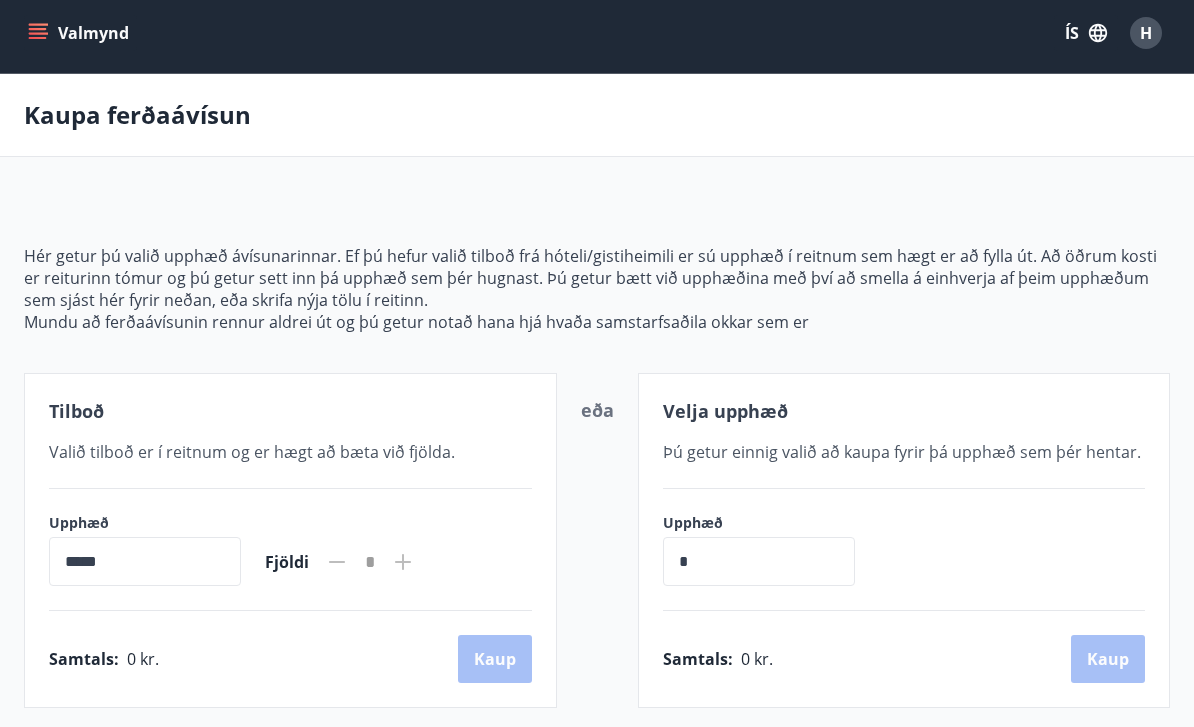 scroll, scrollTop: 0, scrollLeft: 0, axis: both 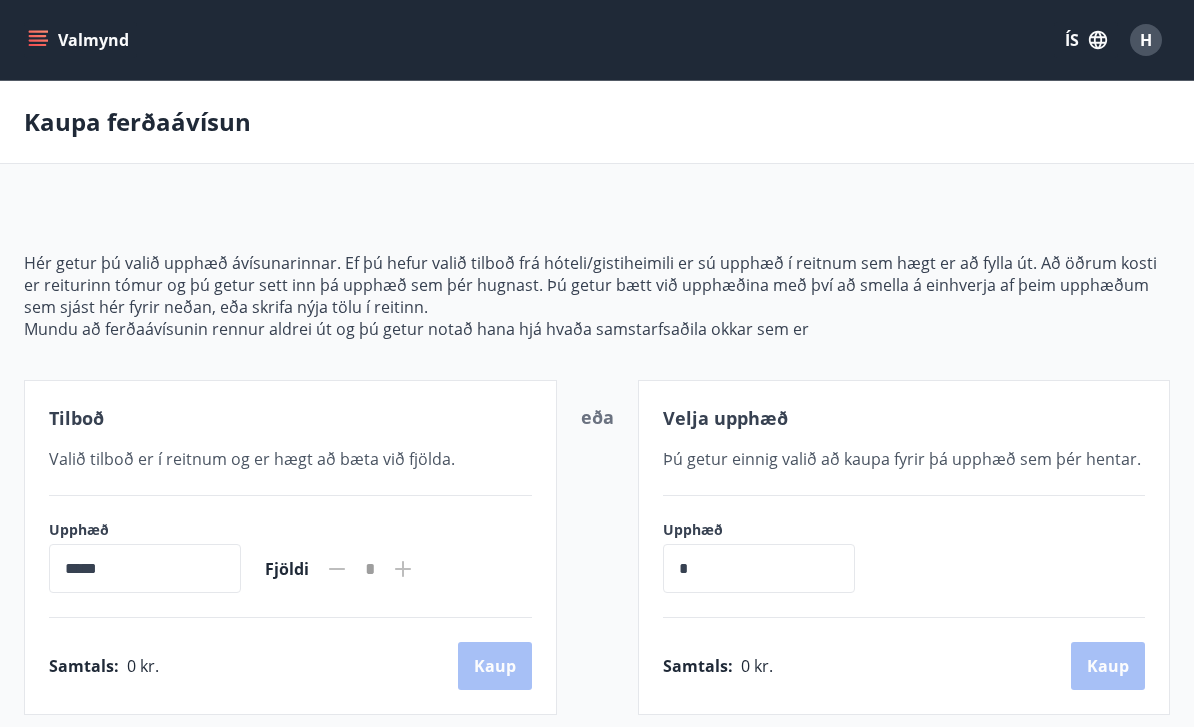 click 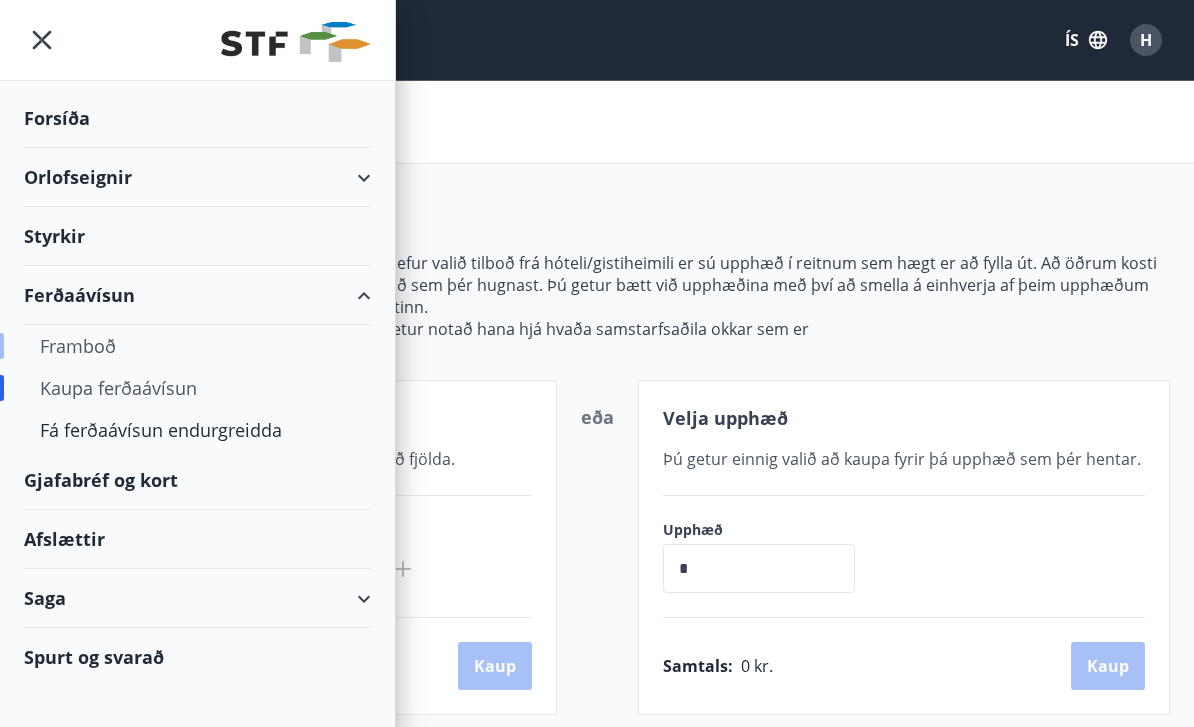 click on "Framboð" at bounding box center (197, 346) 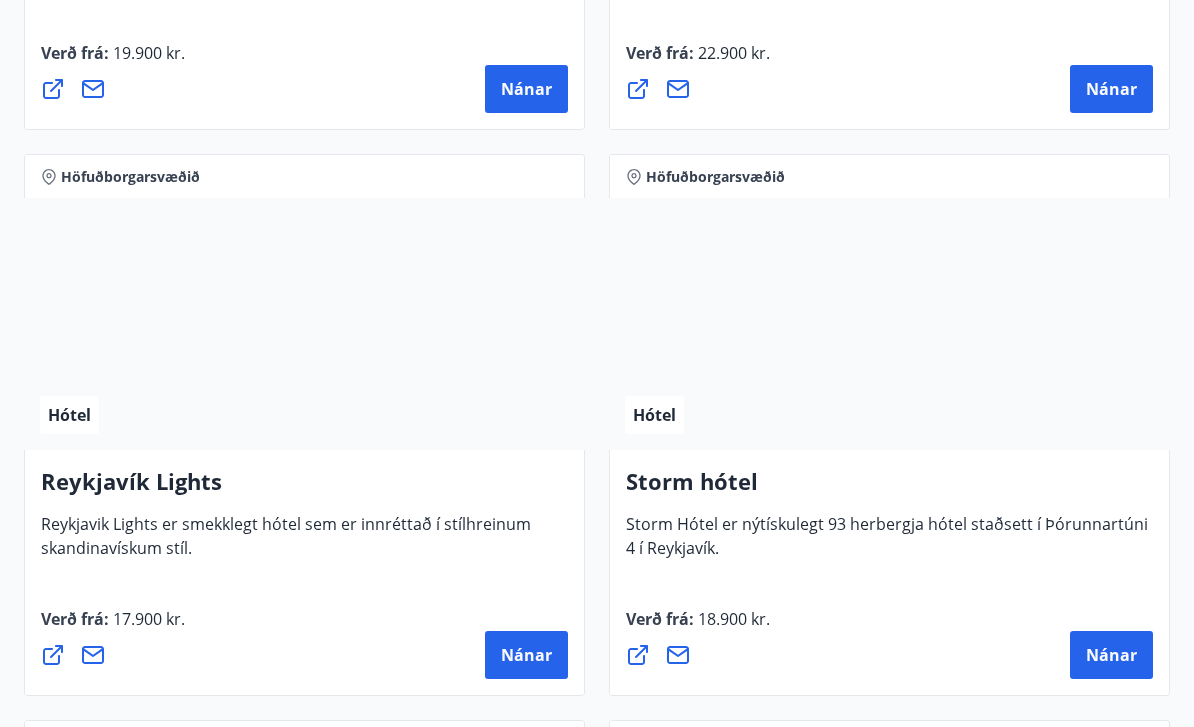 scroll, scrollTop: 2483, scrollLeft: 0, axis: vertical 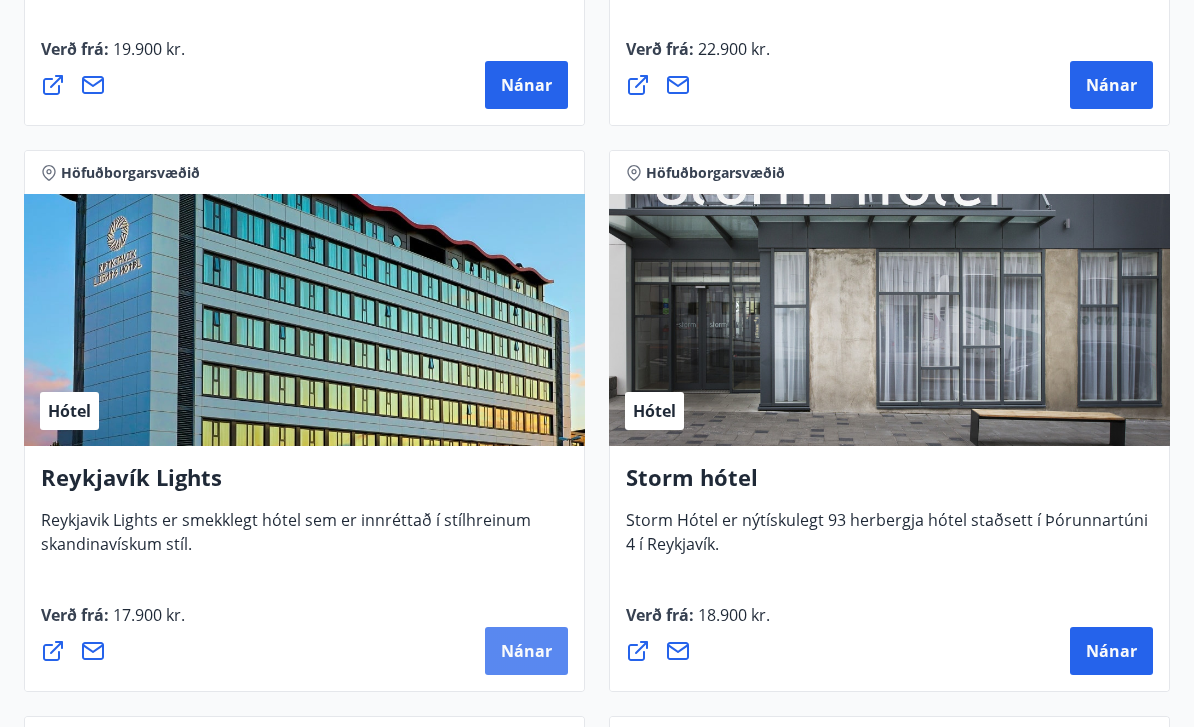click on "Nánar" at bounding box center [526, 652] 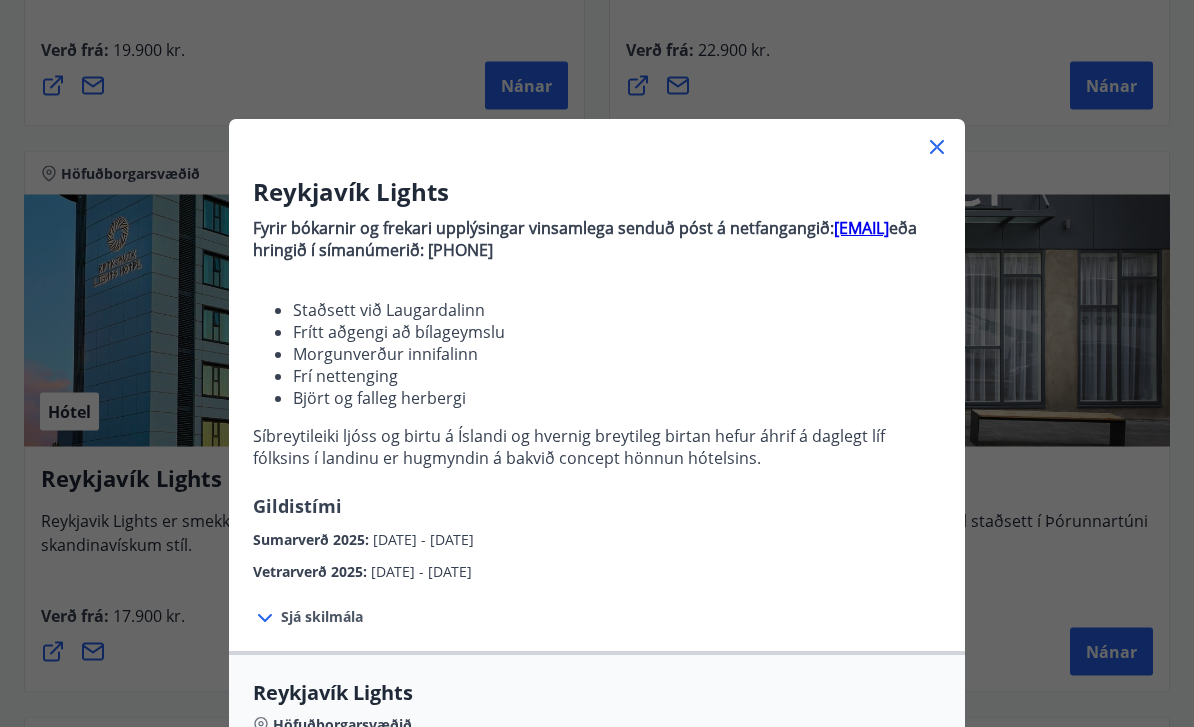 scroll, scrollTop: 2484, scrollLeft: 0, axis: vertical 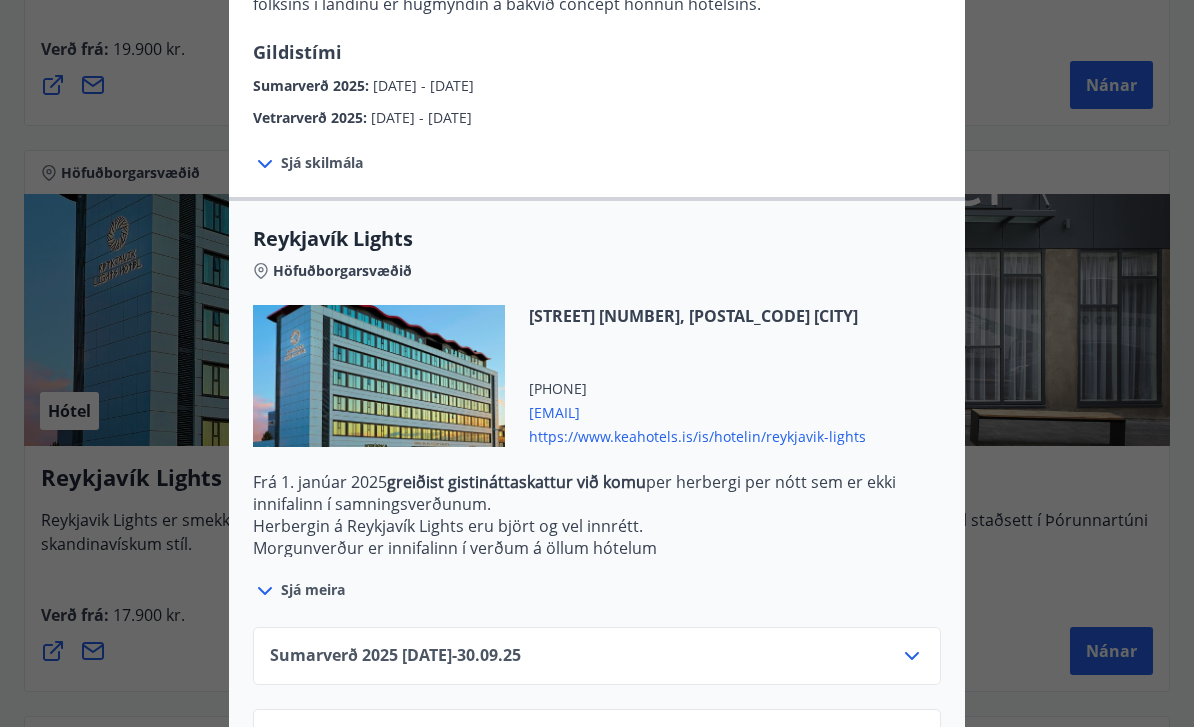 click 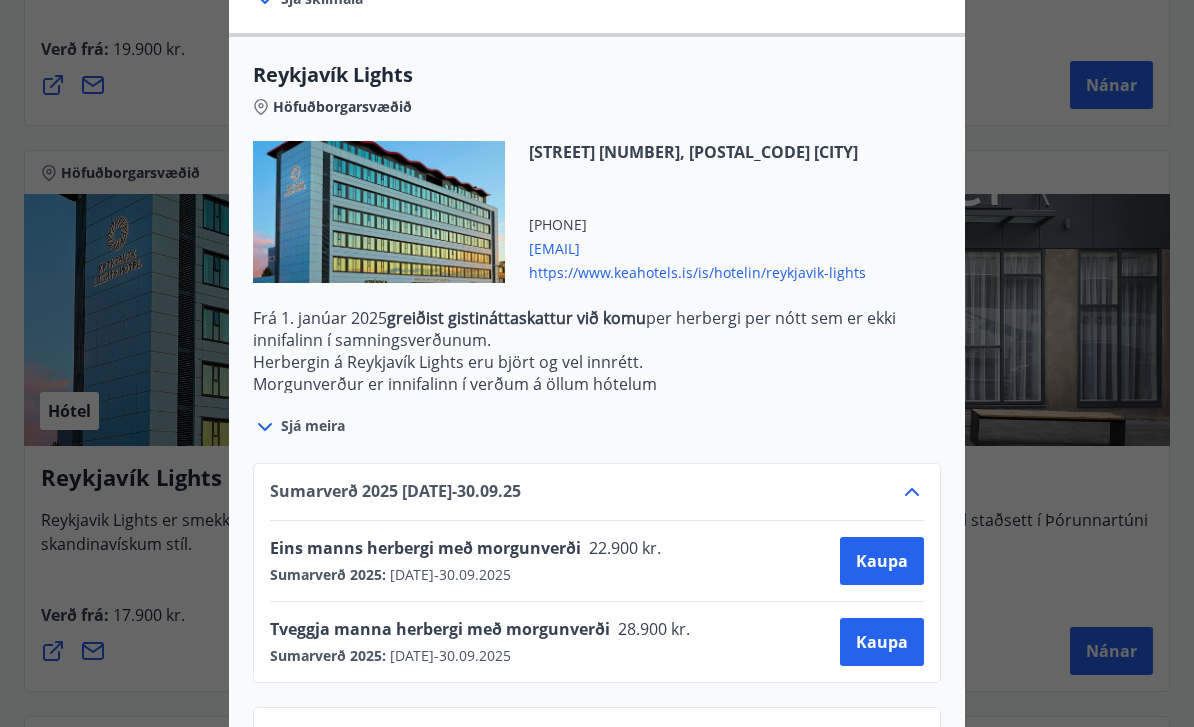 scroll, scrollTop: 617, scrollLeft: 0, axis: vertical 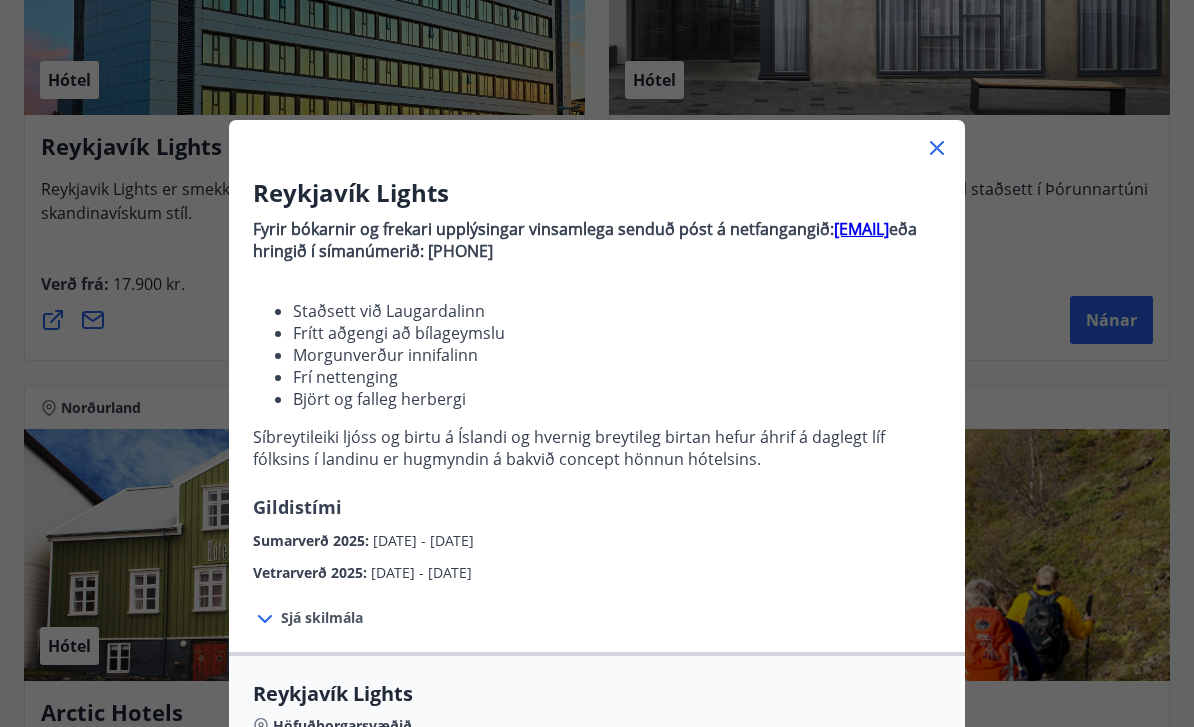 click 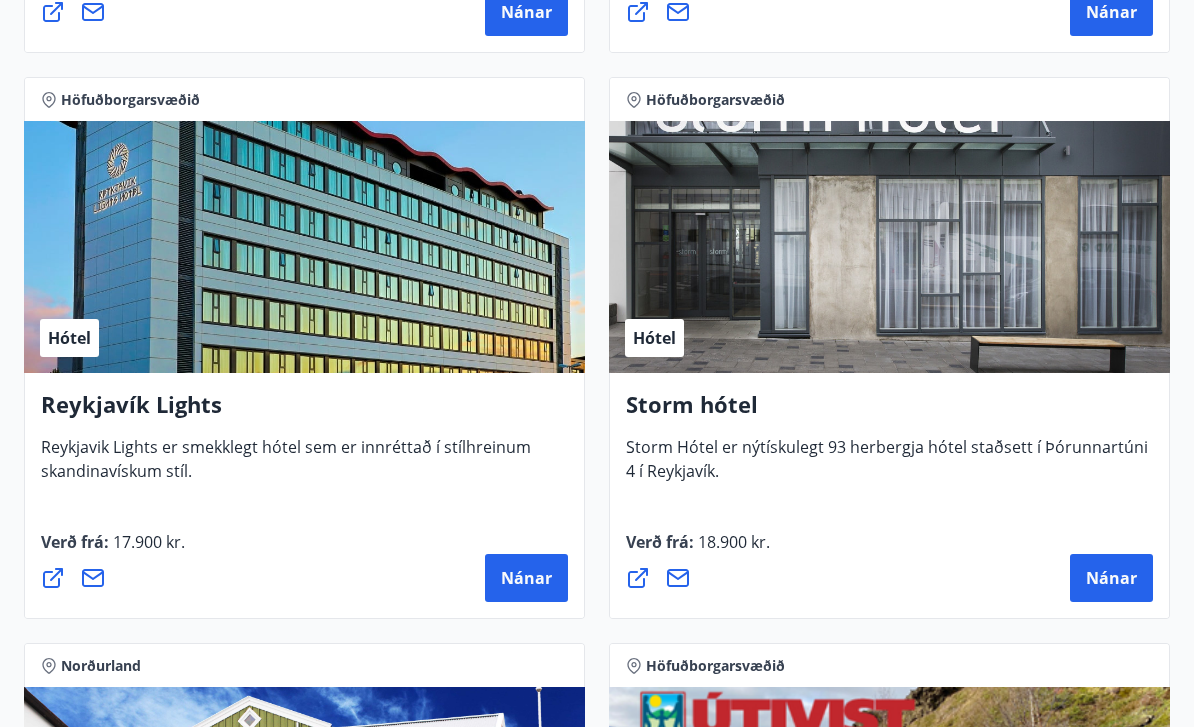scroll, scrollTop: 2555, scrollLeft: 0, axis: vertical 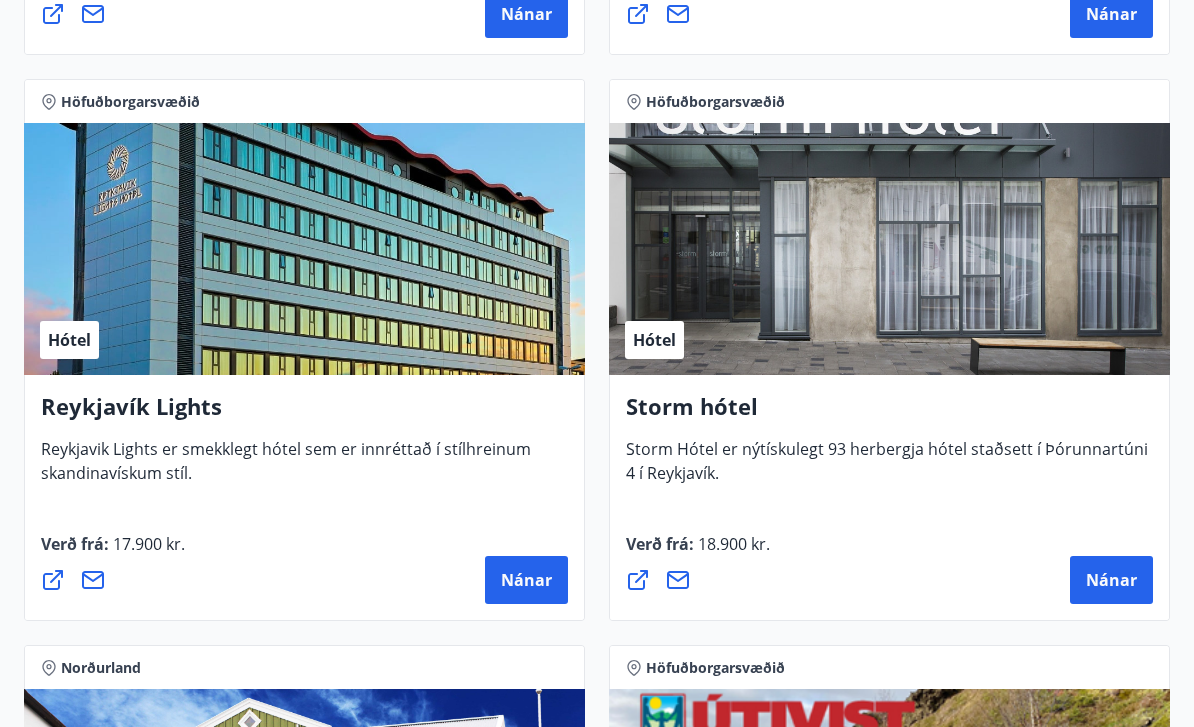 click on "Hótel" at bounding box center [304, 249] 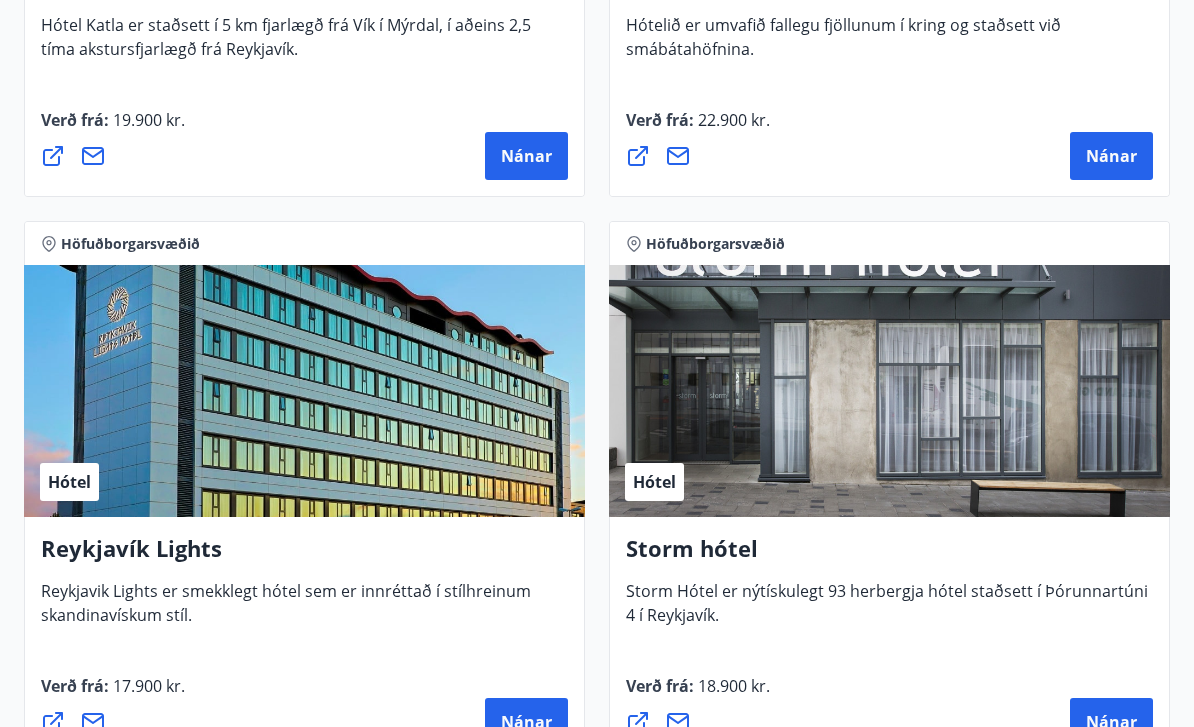 scroll, scrollTop: 2412, scrollLeft: 0, axis: vertical 